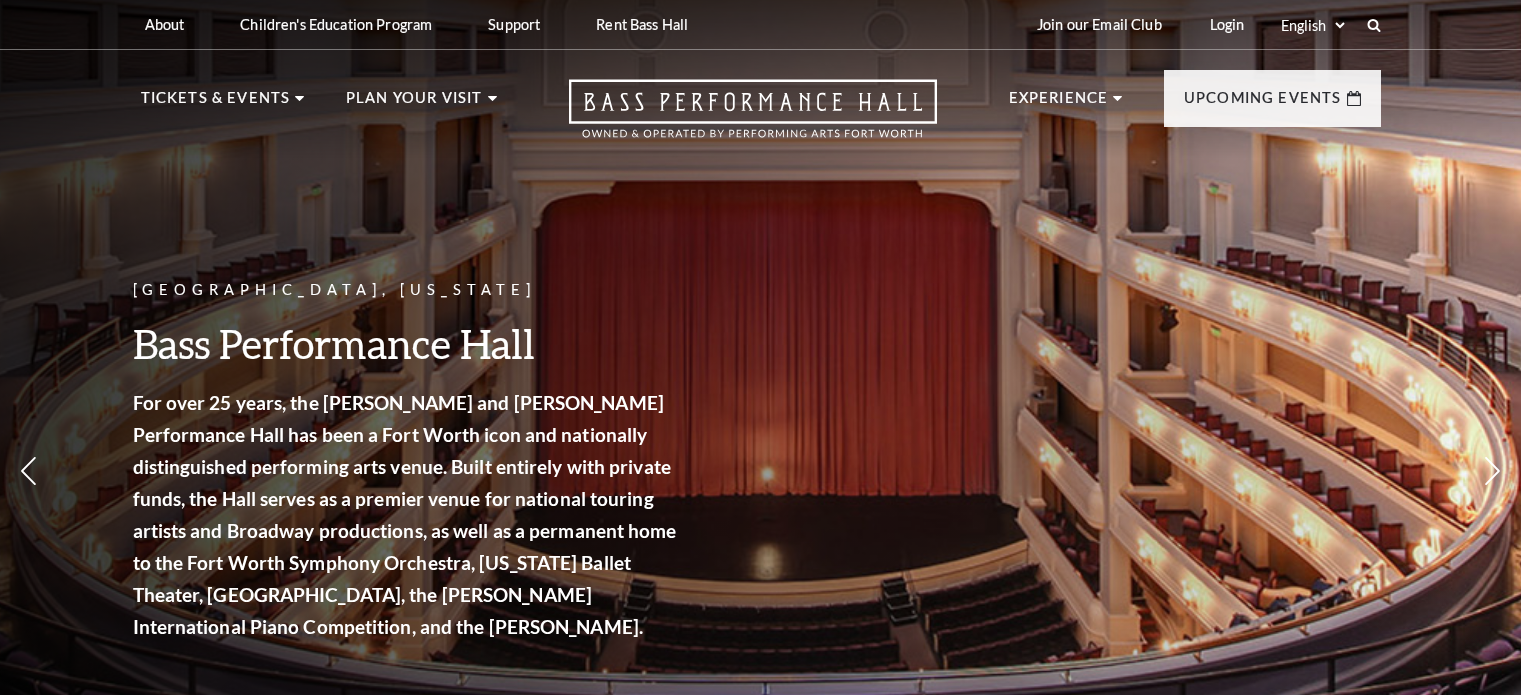 scroll, scrollTop: 0, scrollLeft: 0, axis: both 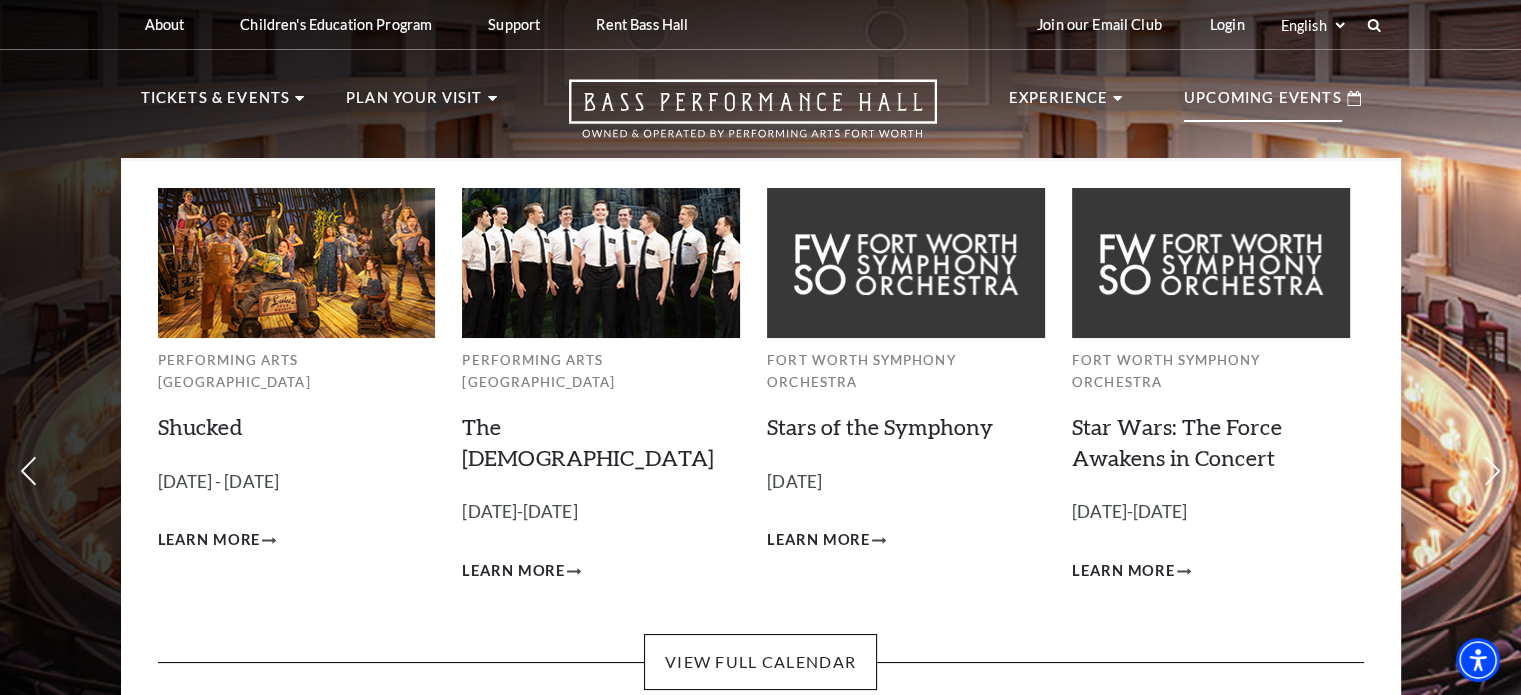 click on "Upcoming Events" at bounding box center [1263, 104] 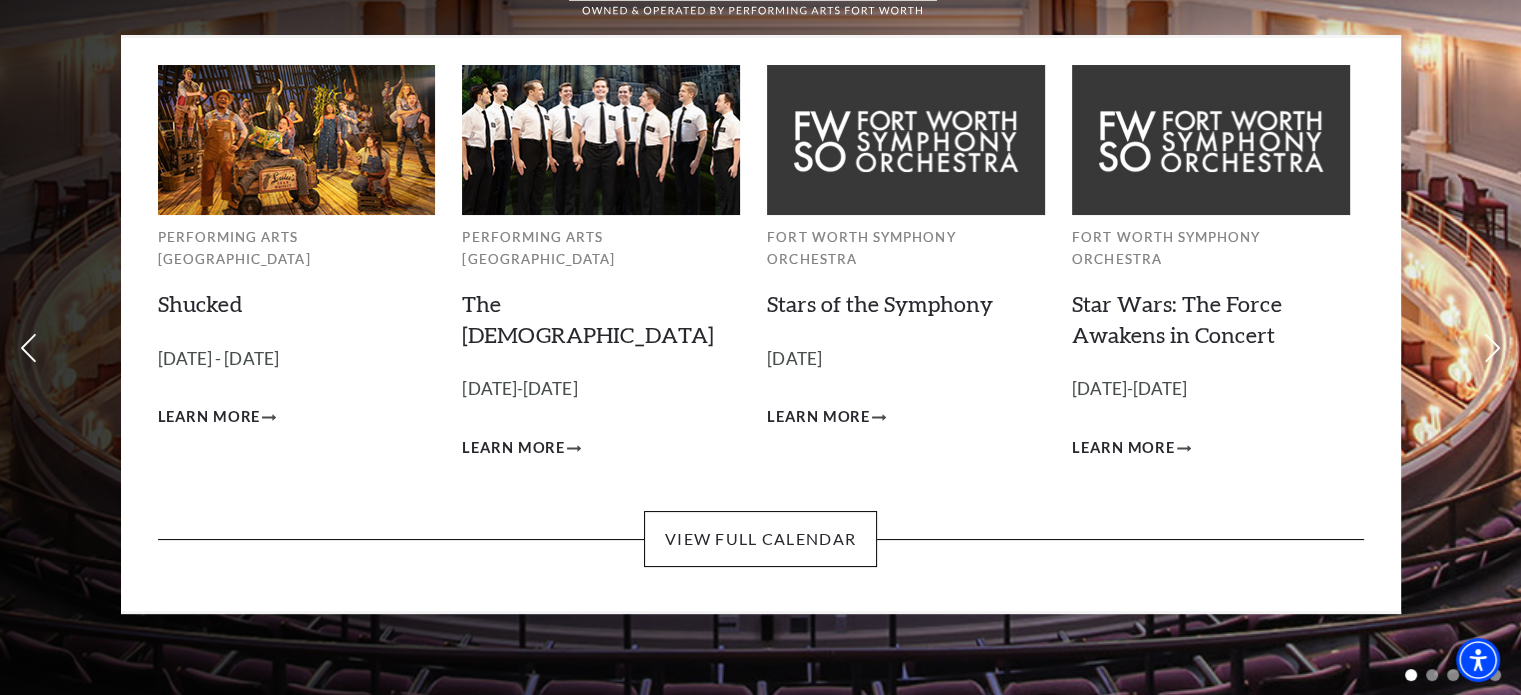 scroll, scrollTop: 164, scrollLeft: 0, axis: vertical 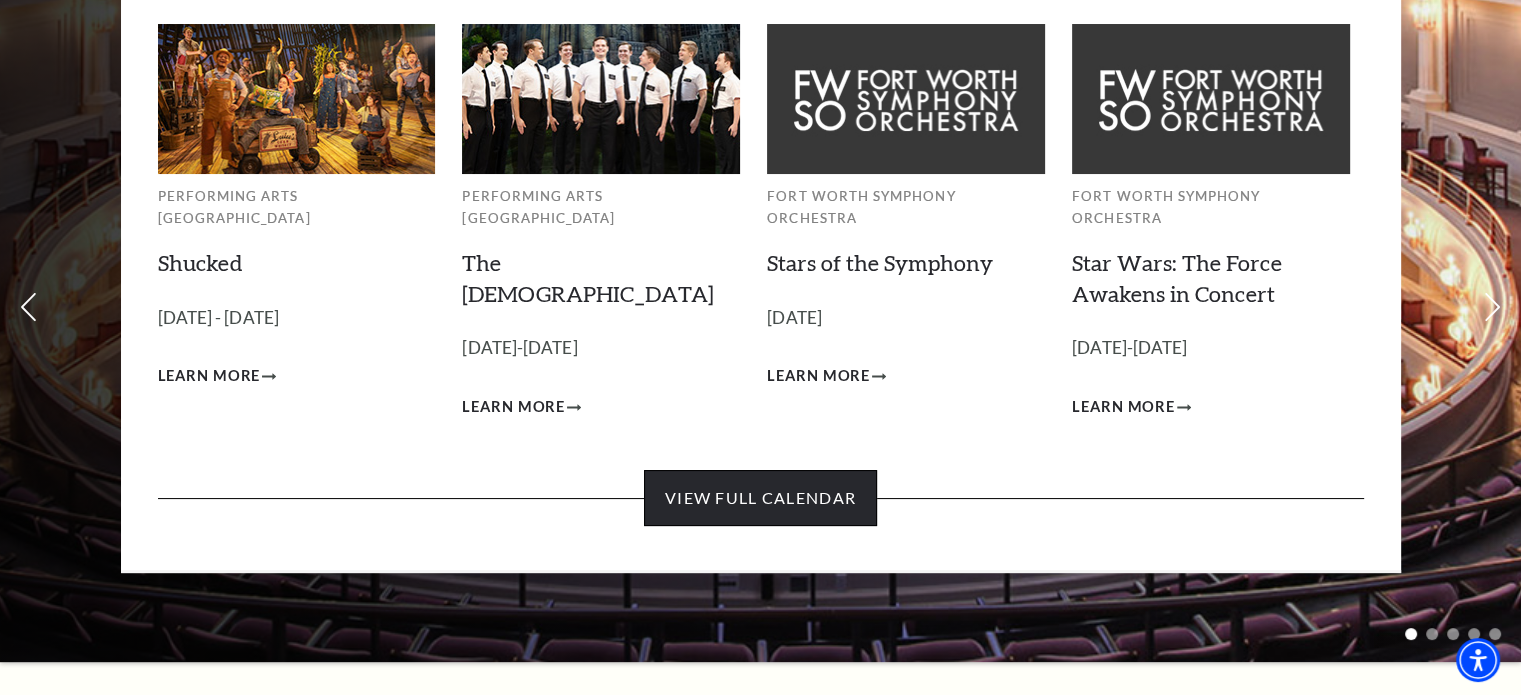 click on "View Full Calendar" at bounding box center [760, 498] 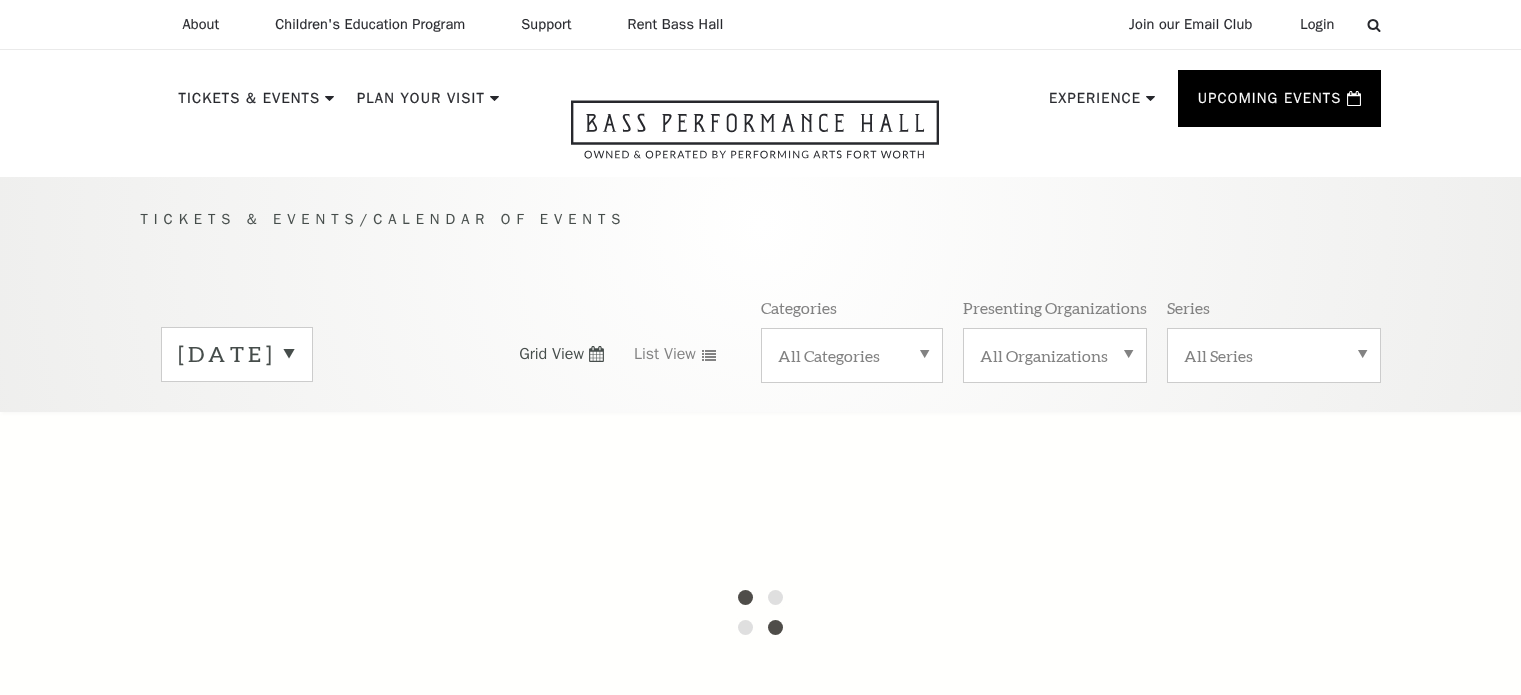 scroll, scrollTop: 0, scrollLeft: 0, axis: both 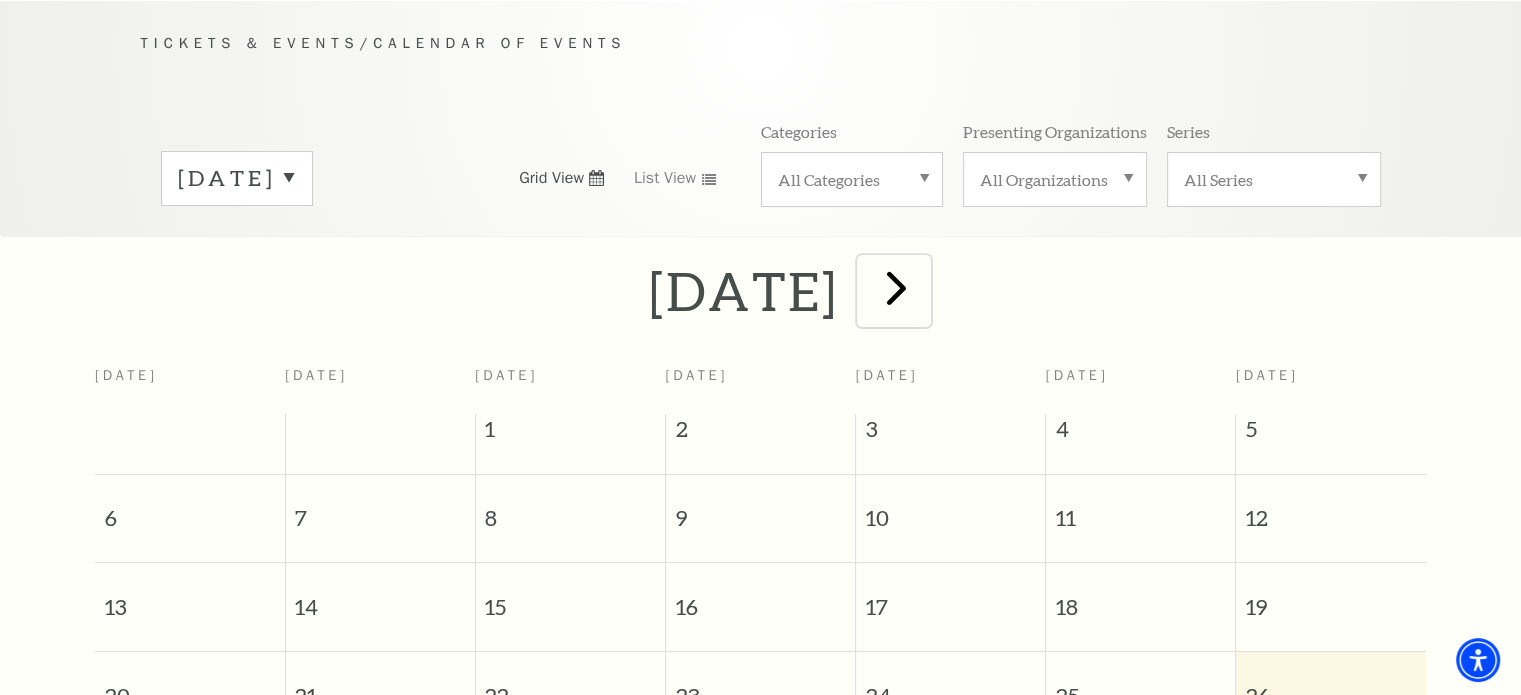 click at bounding box center (896, 287) 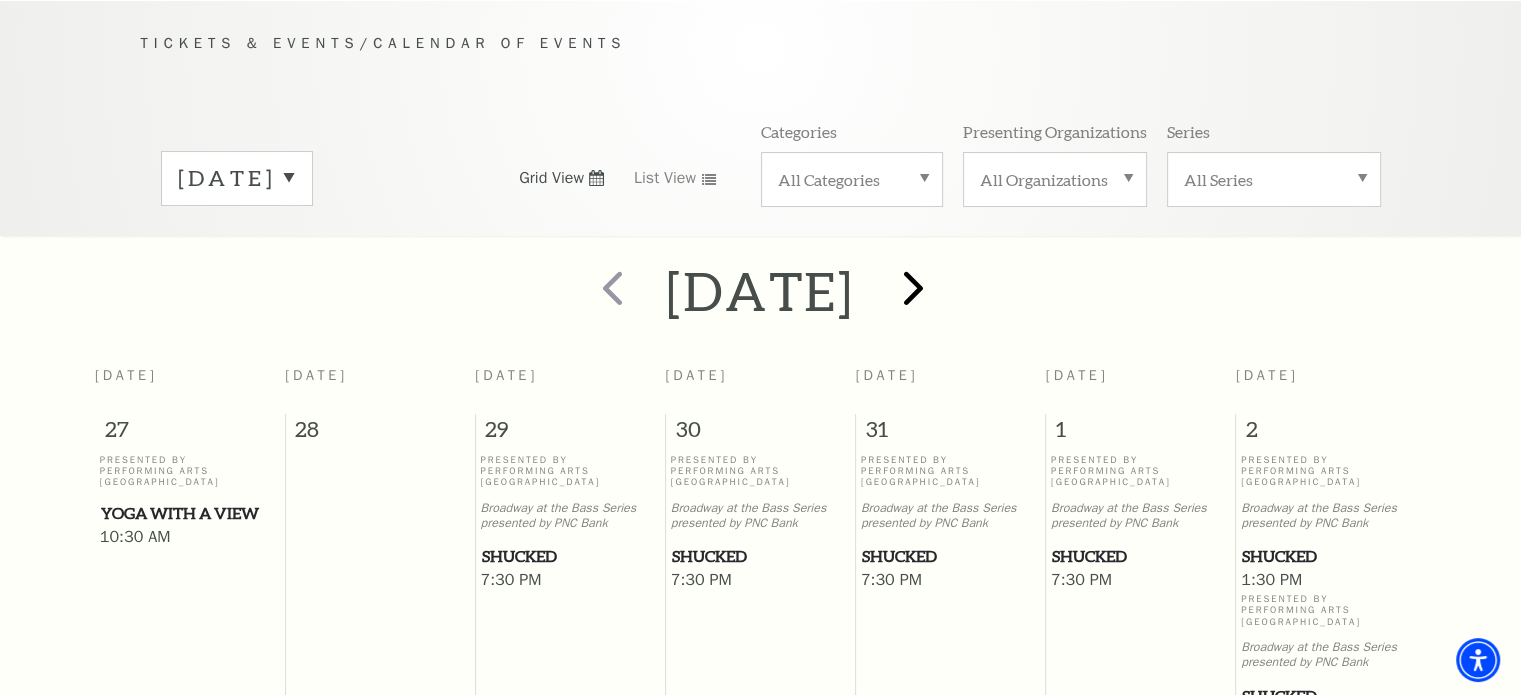 click at bounding box center [910, 290] 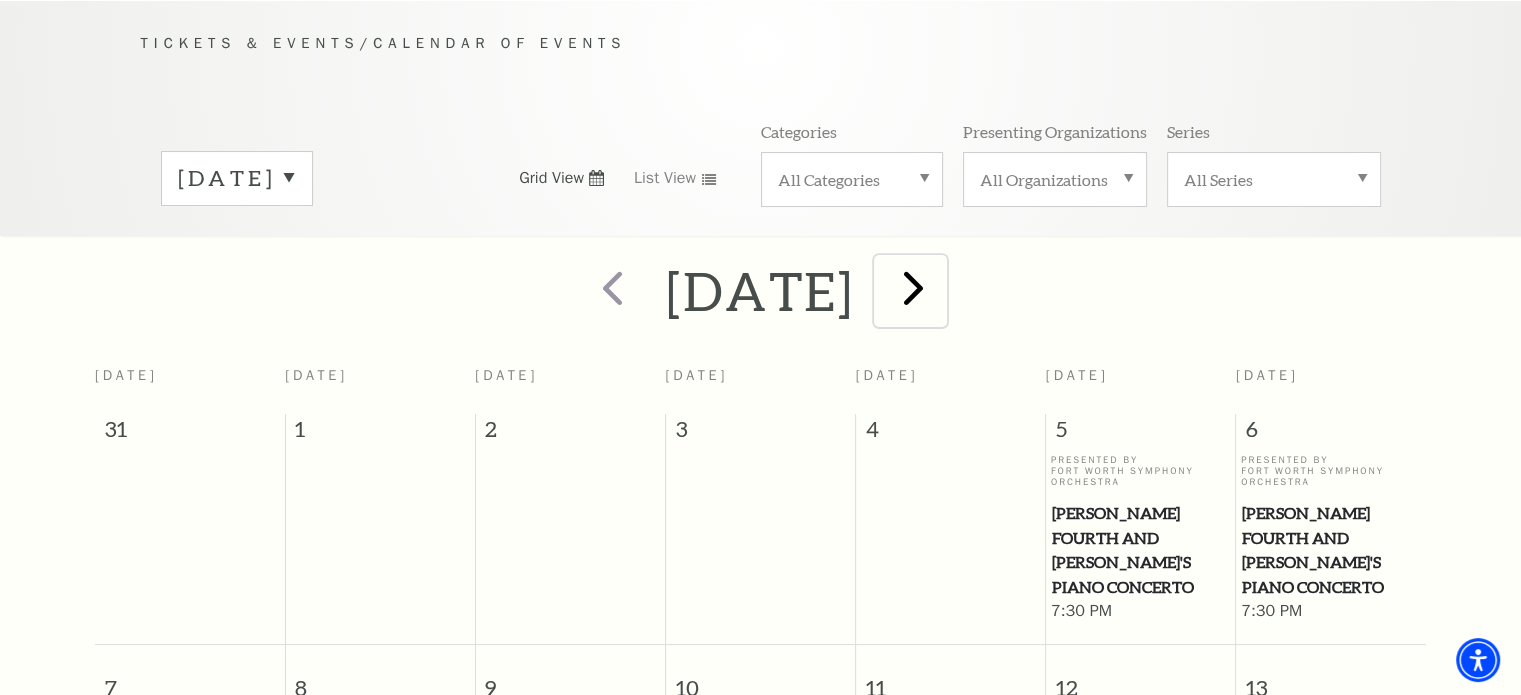 click at bounding box center (913, 287) 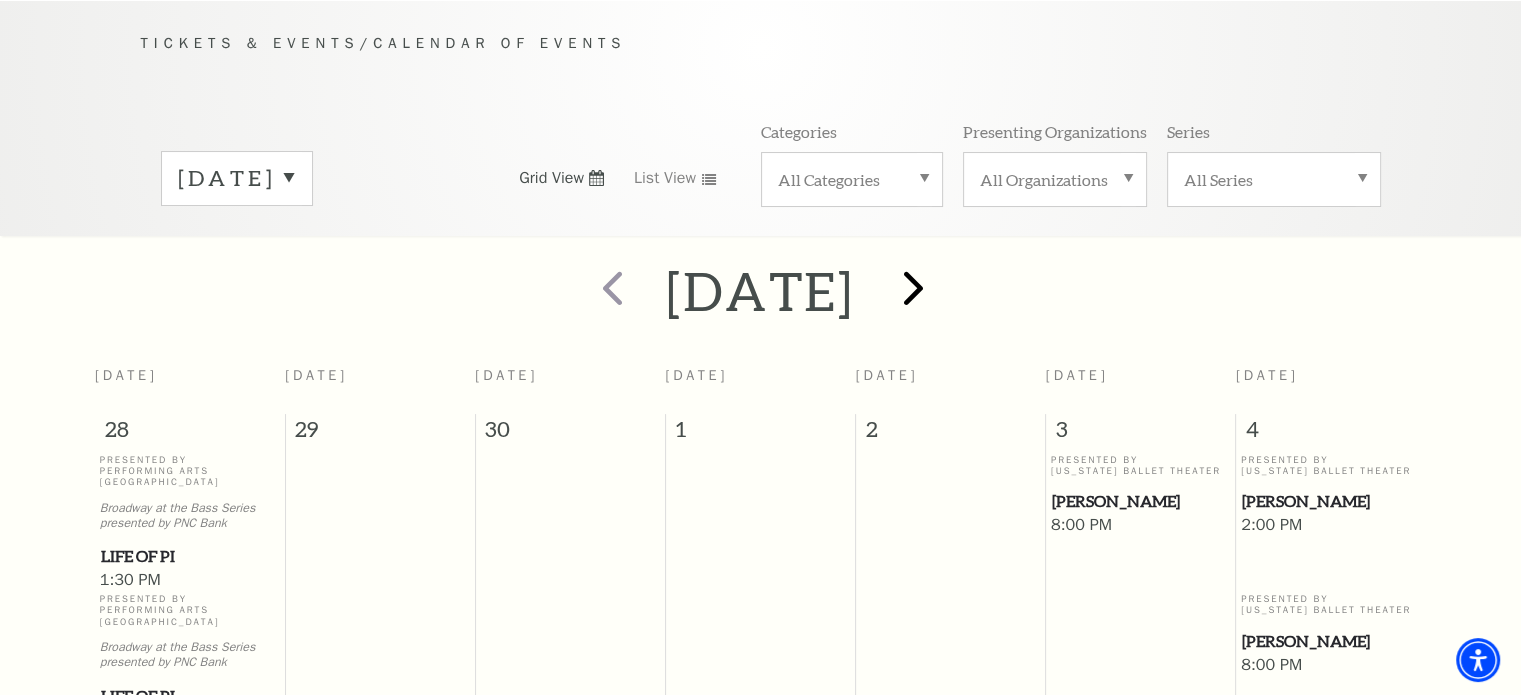 click at bounding box center [913, 287] 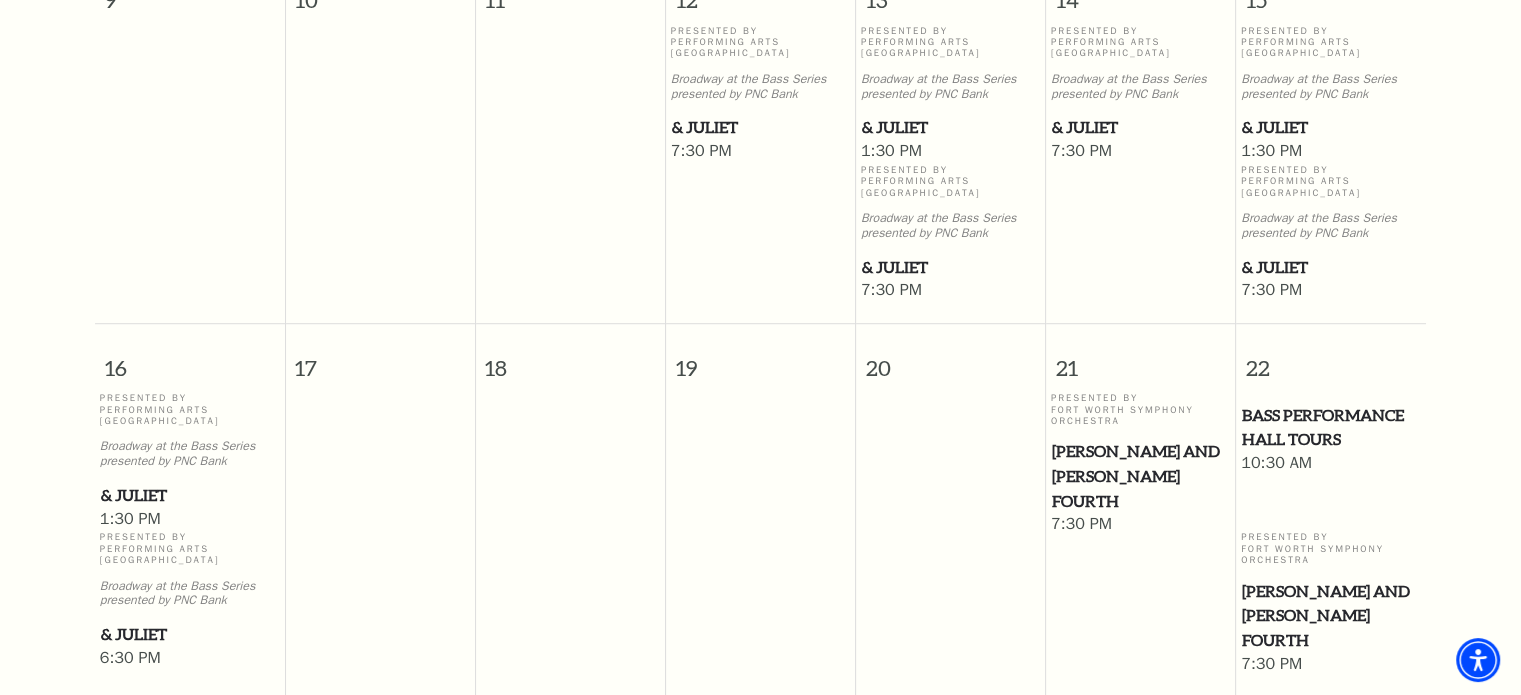 scroll, scrollTop: 1344, scrollLeft: 0, axis: vertical 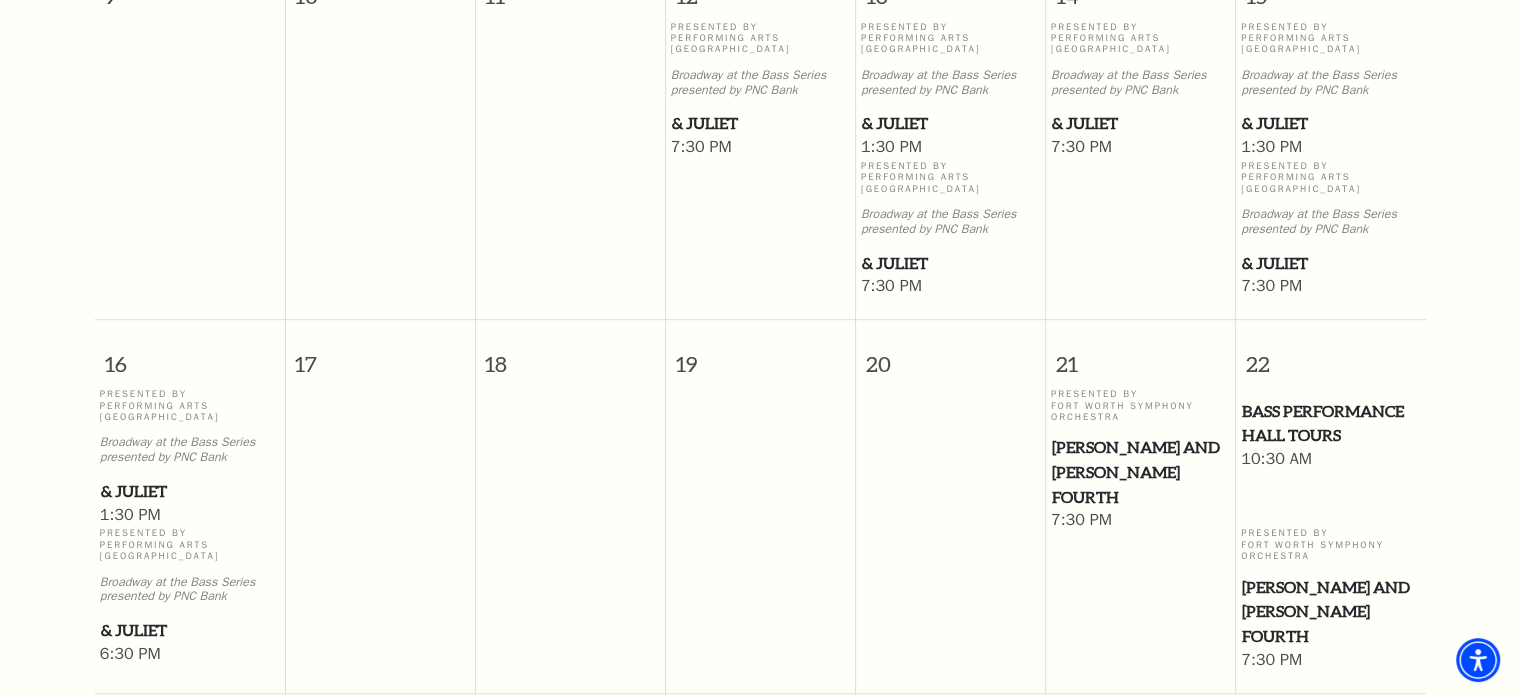 click on "& Juliet" at bounding box center [190, 491] 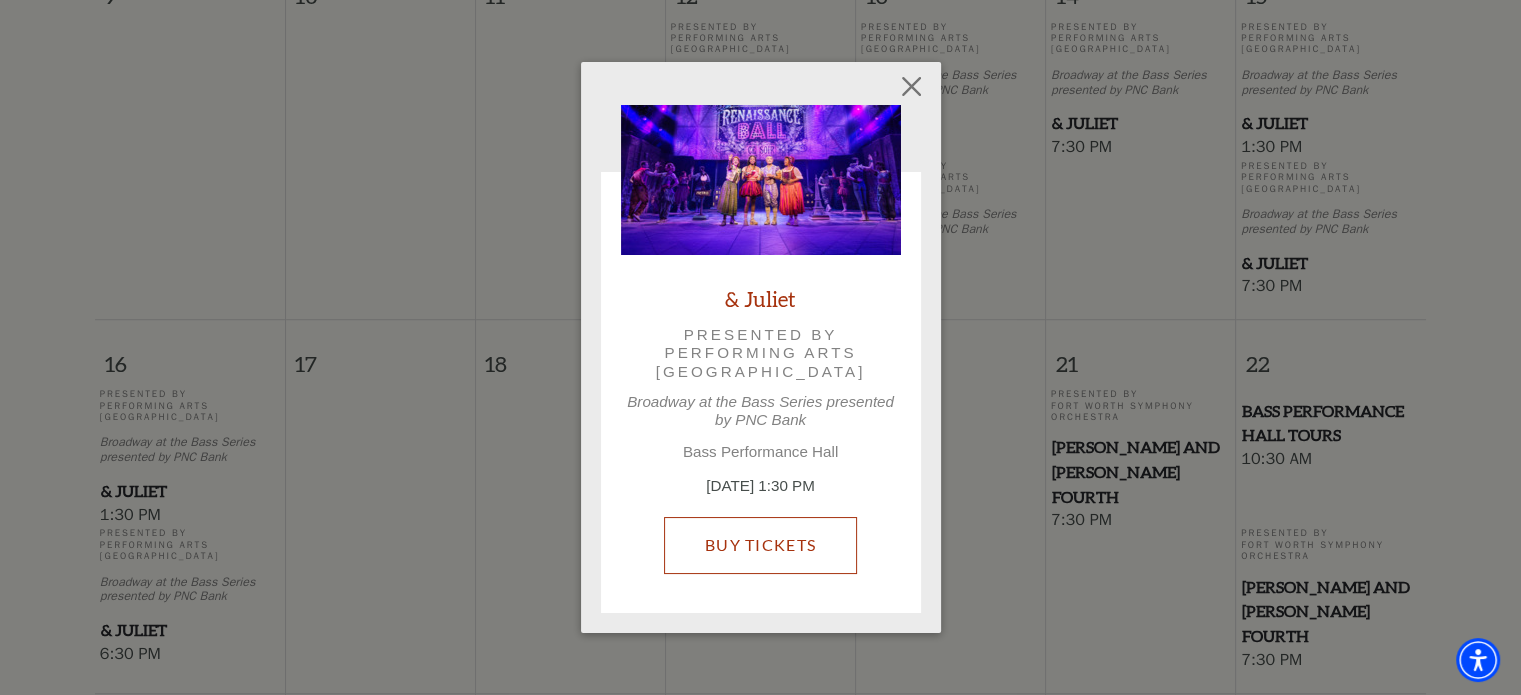 click on "Buy Tickets" at bounding box center [760, 545] 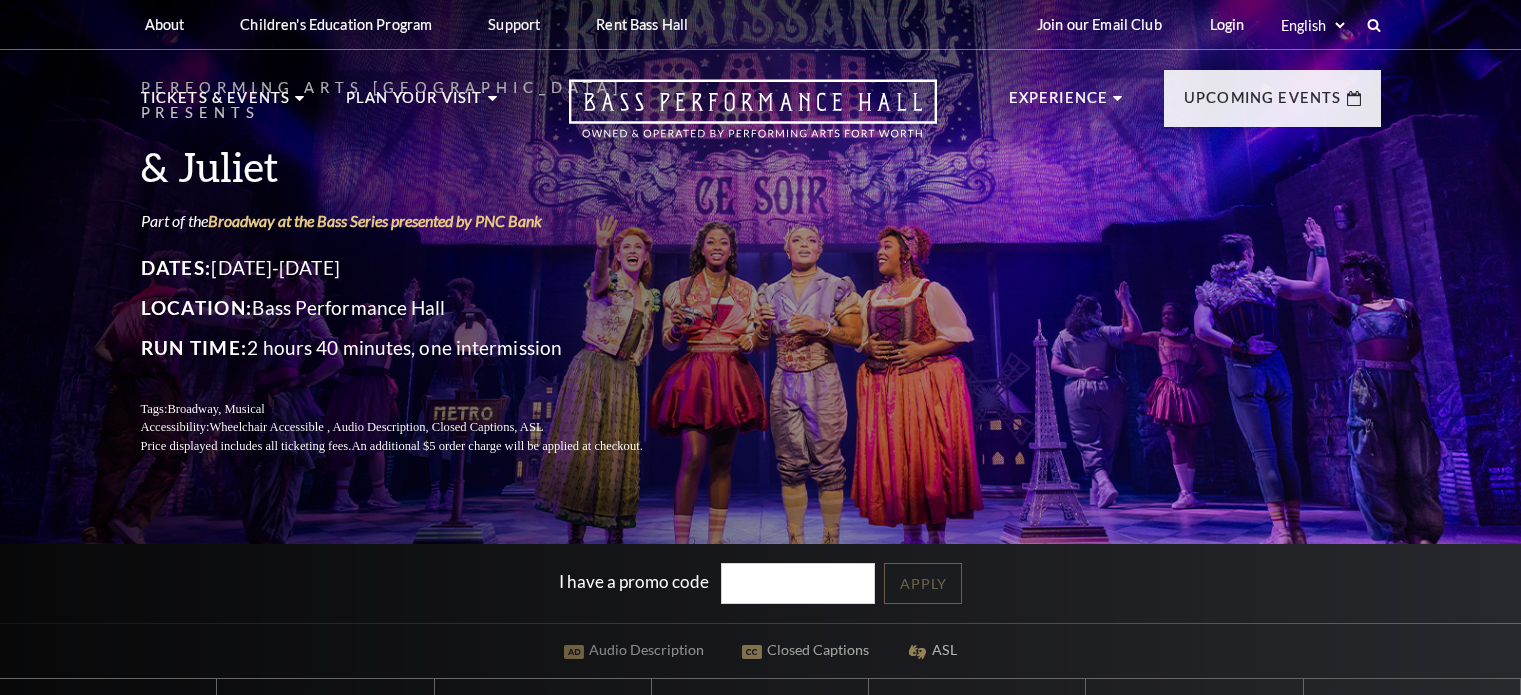 scroll, scrollTop: 0, scrollLeft: 0, axis: both 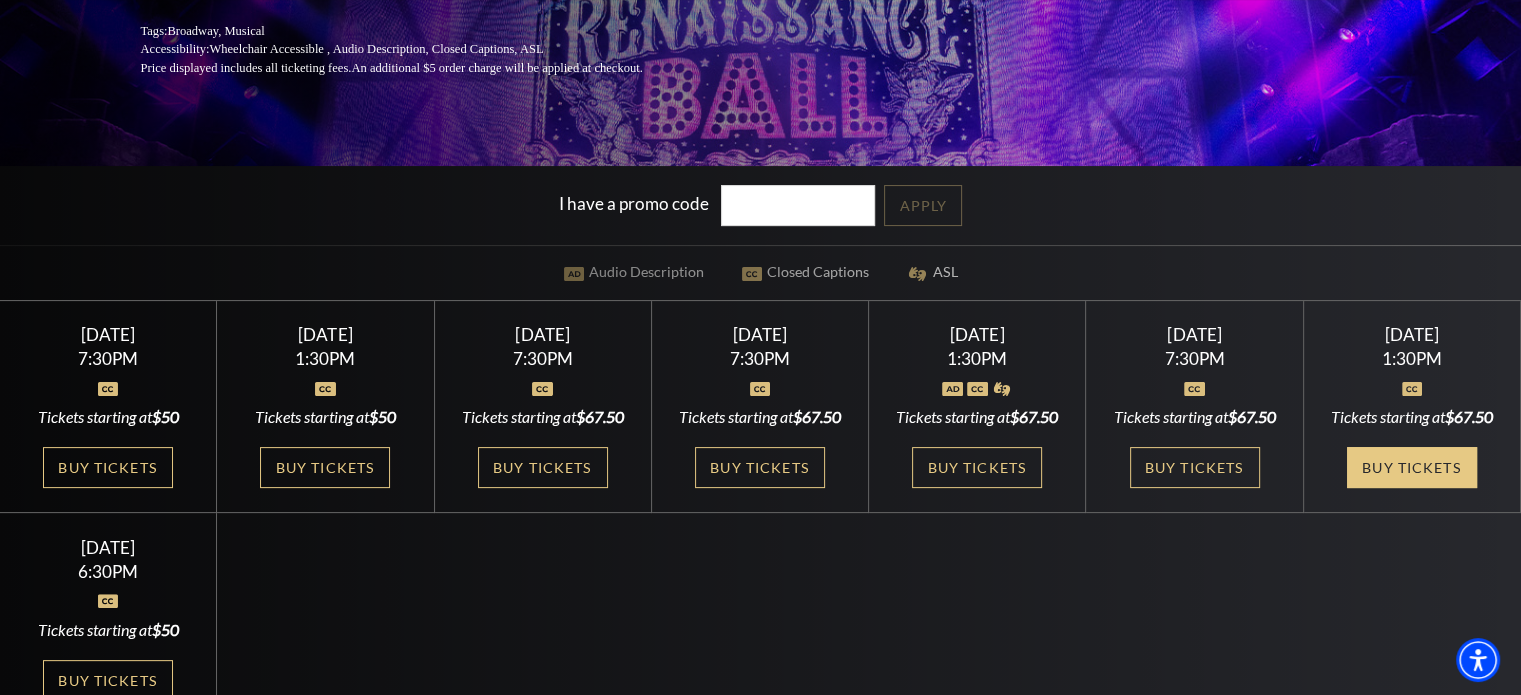 click on "Buy Tickets" at bounding box center (1412, 467) 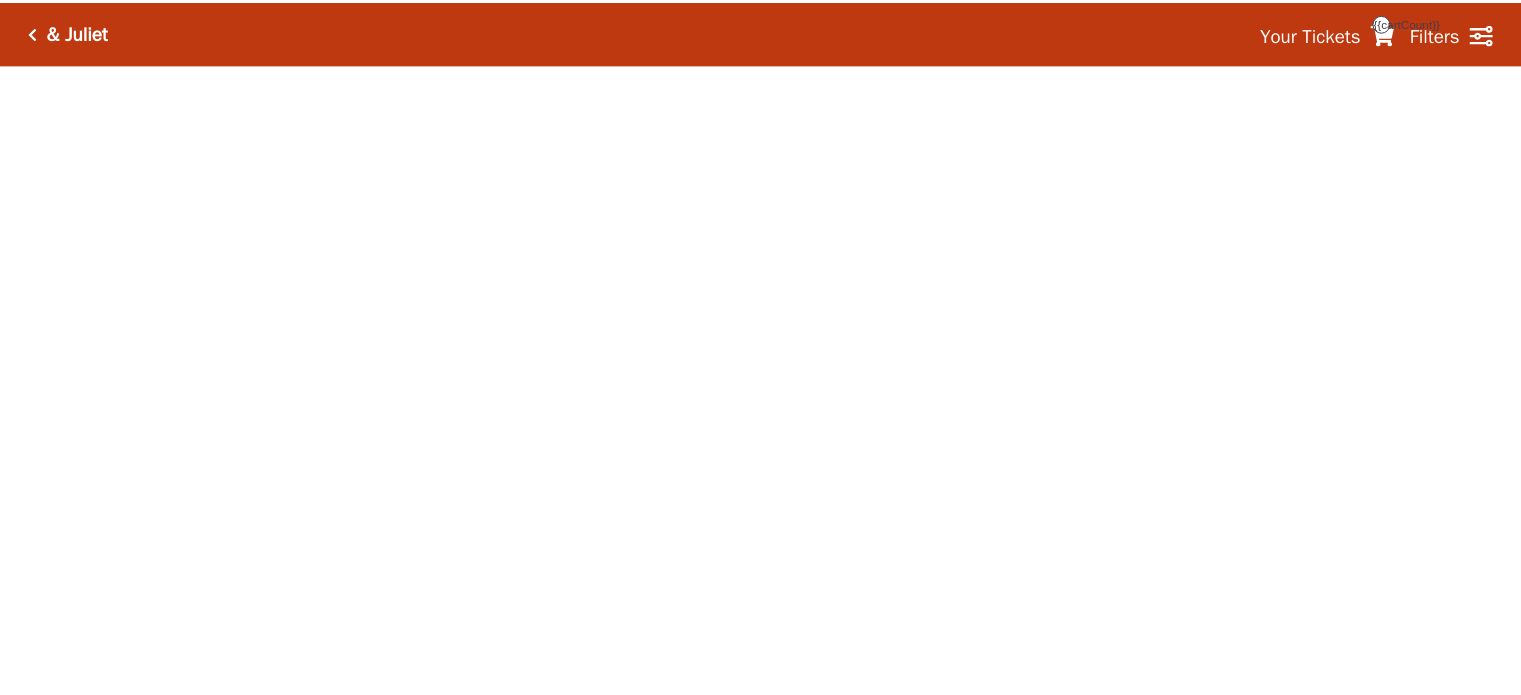 scroll, scrollTop: 0, scrollLeft: 0, axis: both 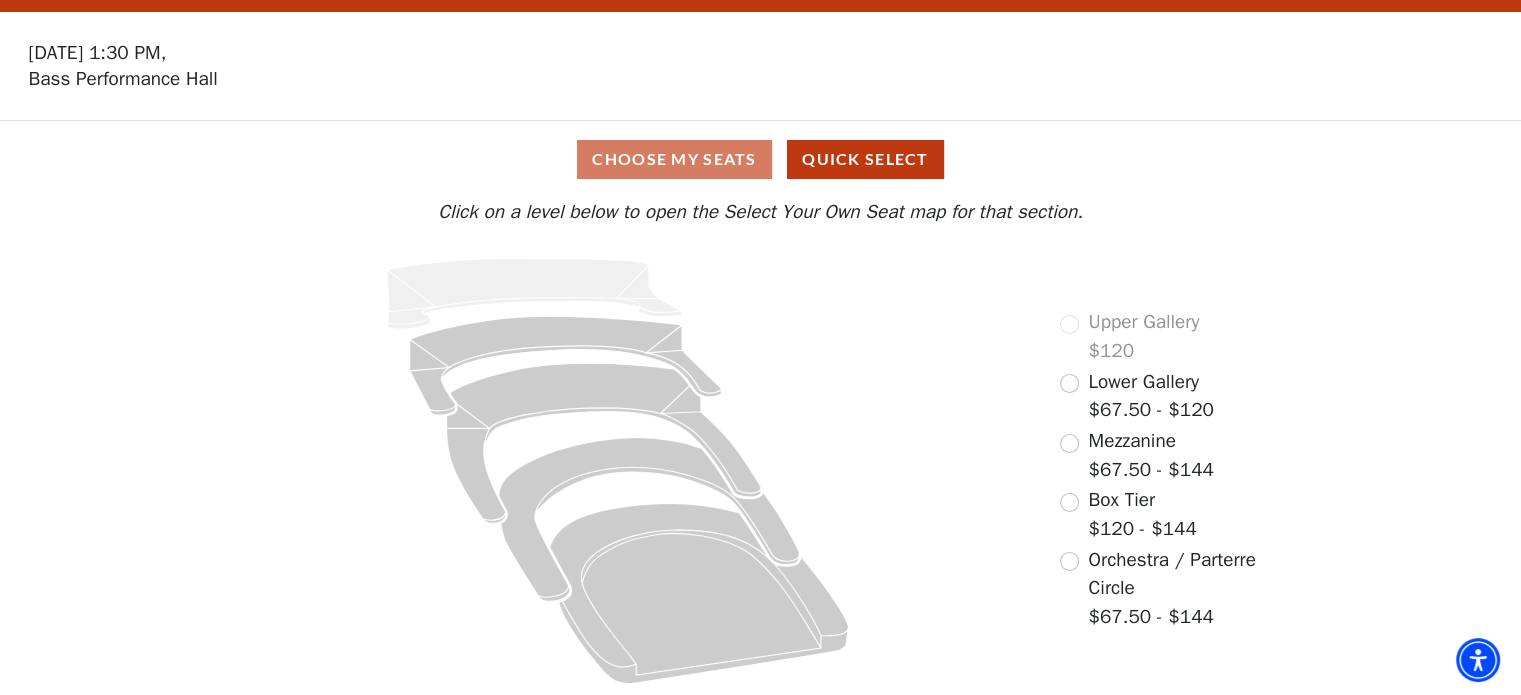 click on "Mezzanine" at bounding box center (1131, 441) 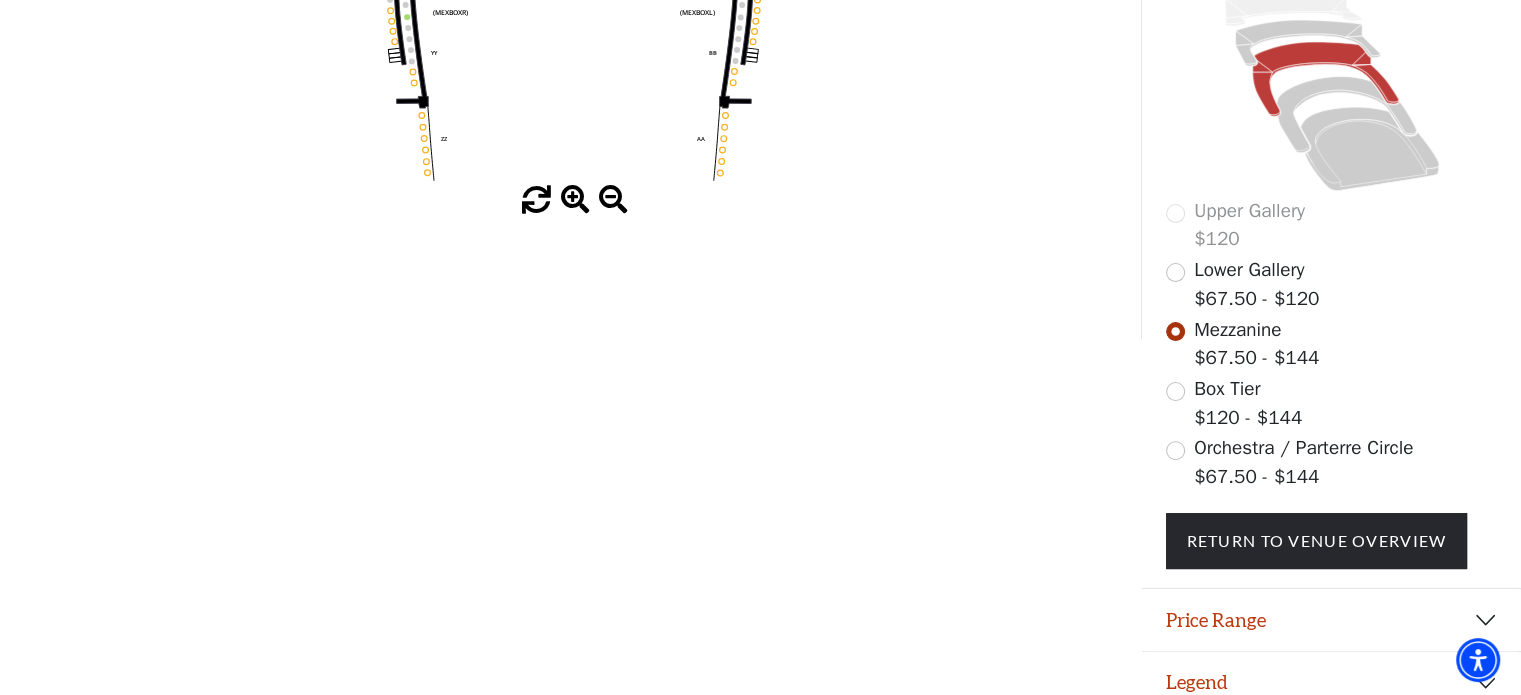 scroll, scrollTop: 544, scrollLeft: 0, axis: vertical 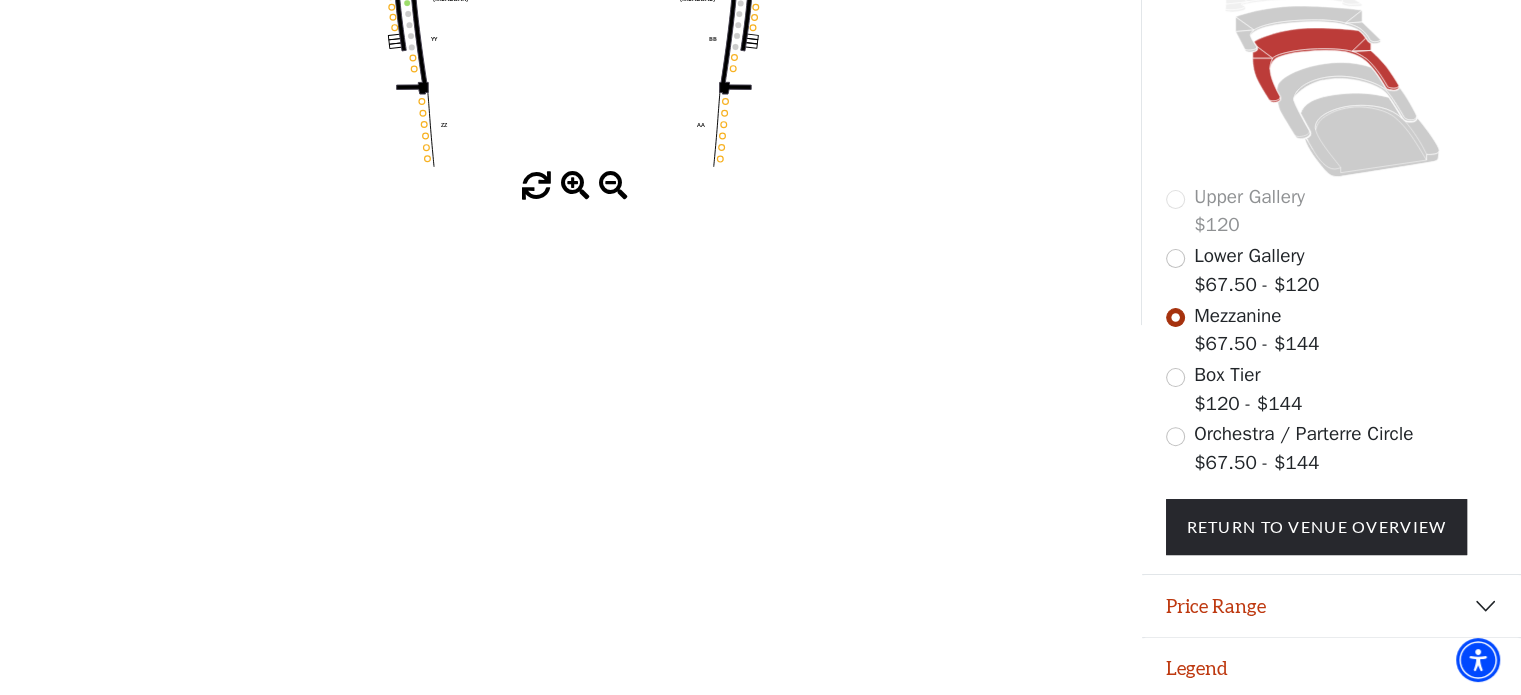 click on "Price Range" at bounding box center [1331, 606] 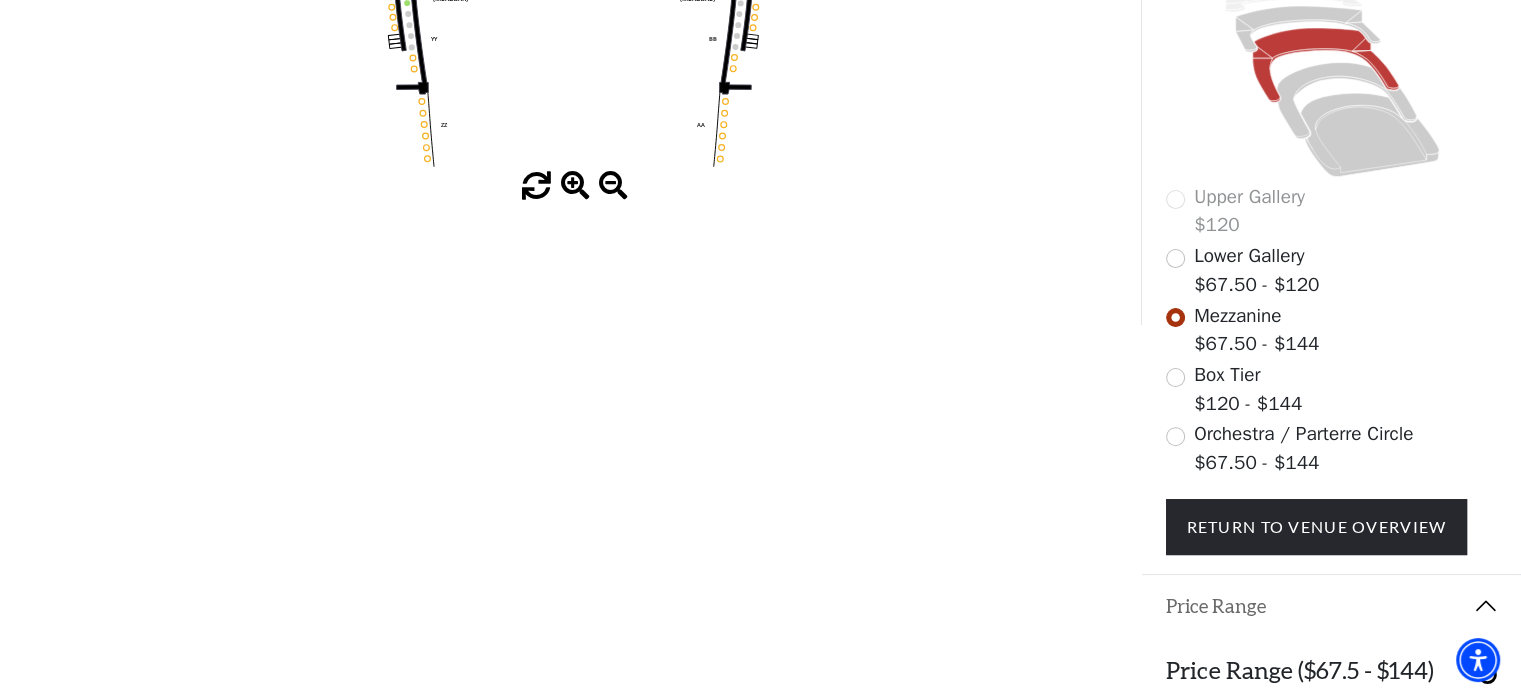 scroll, scrollTop: 644, scrollLeft: 0, axis: vertical 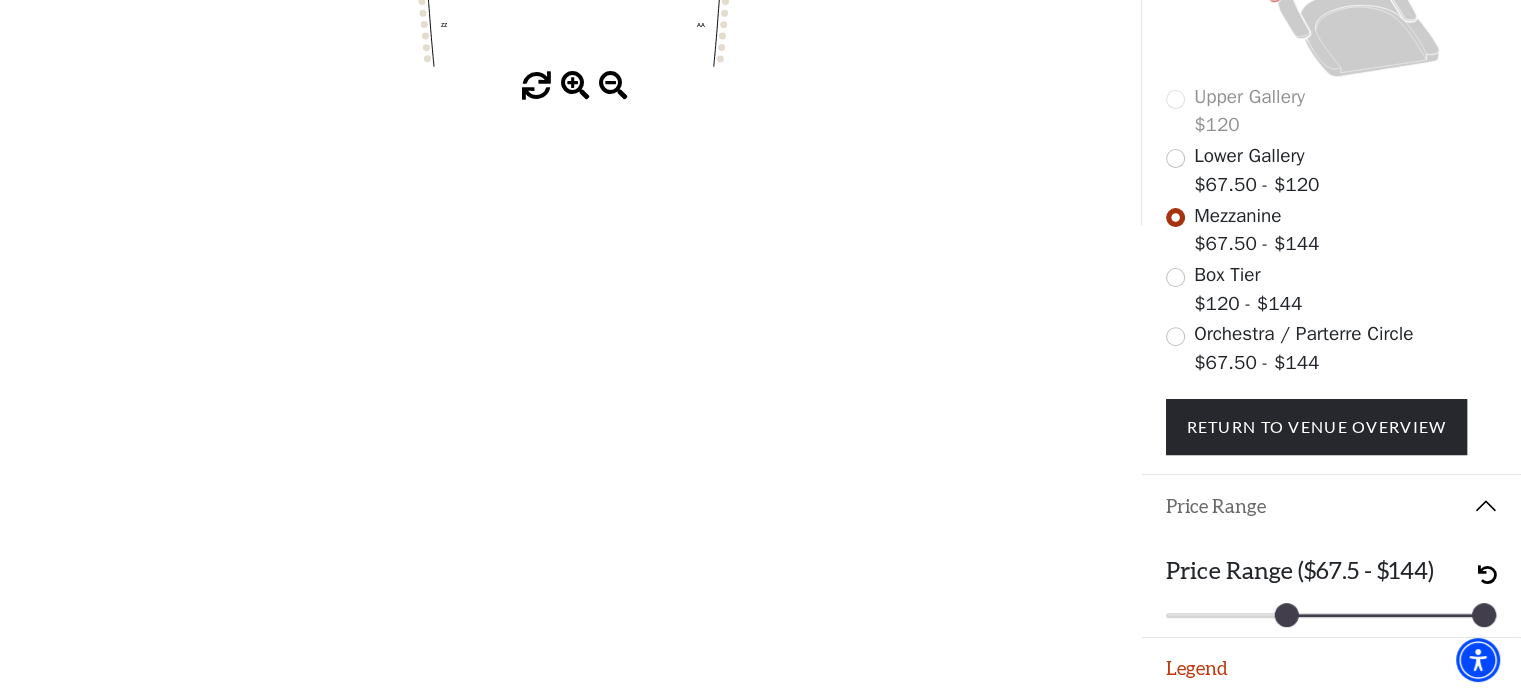 type 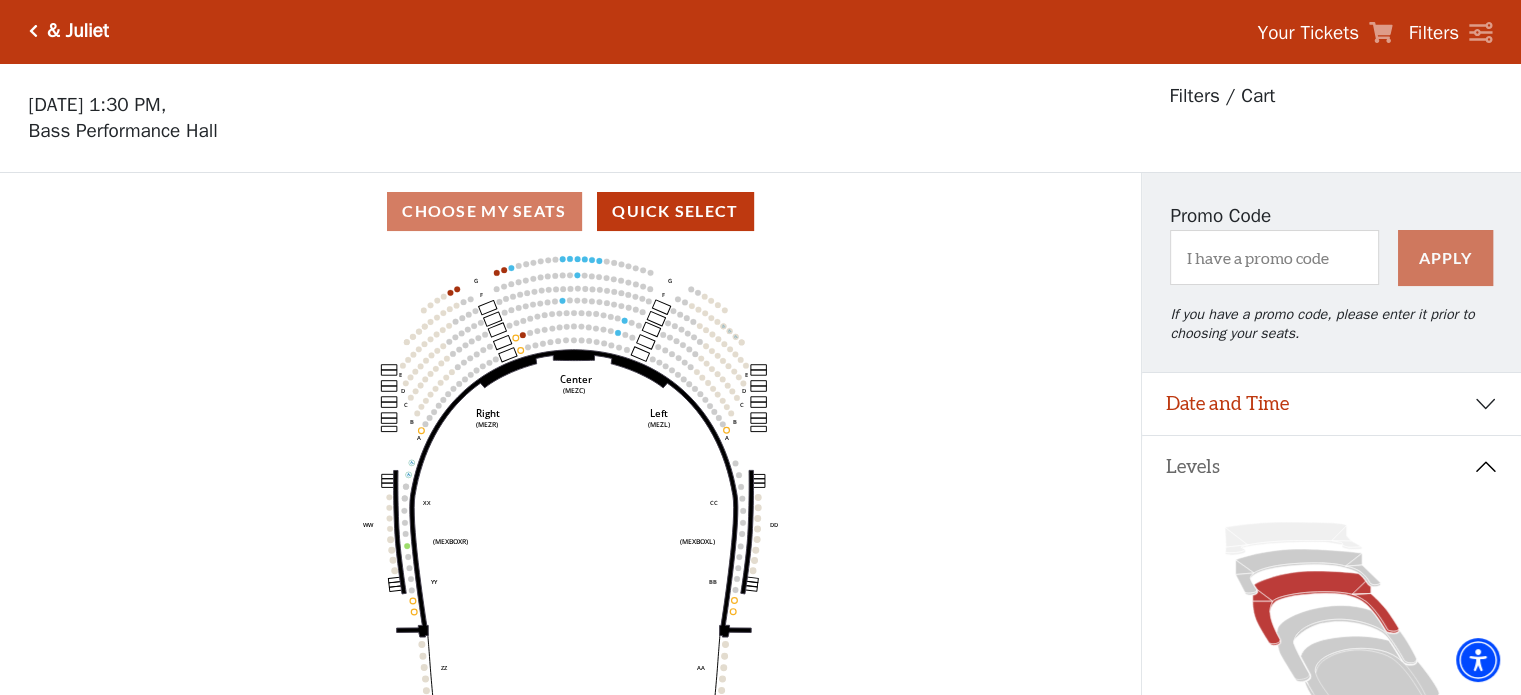 scroll, scrollTop: 0, scrollLeft: 0, axis: both 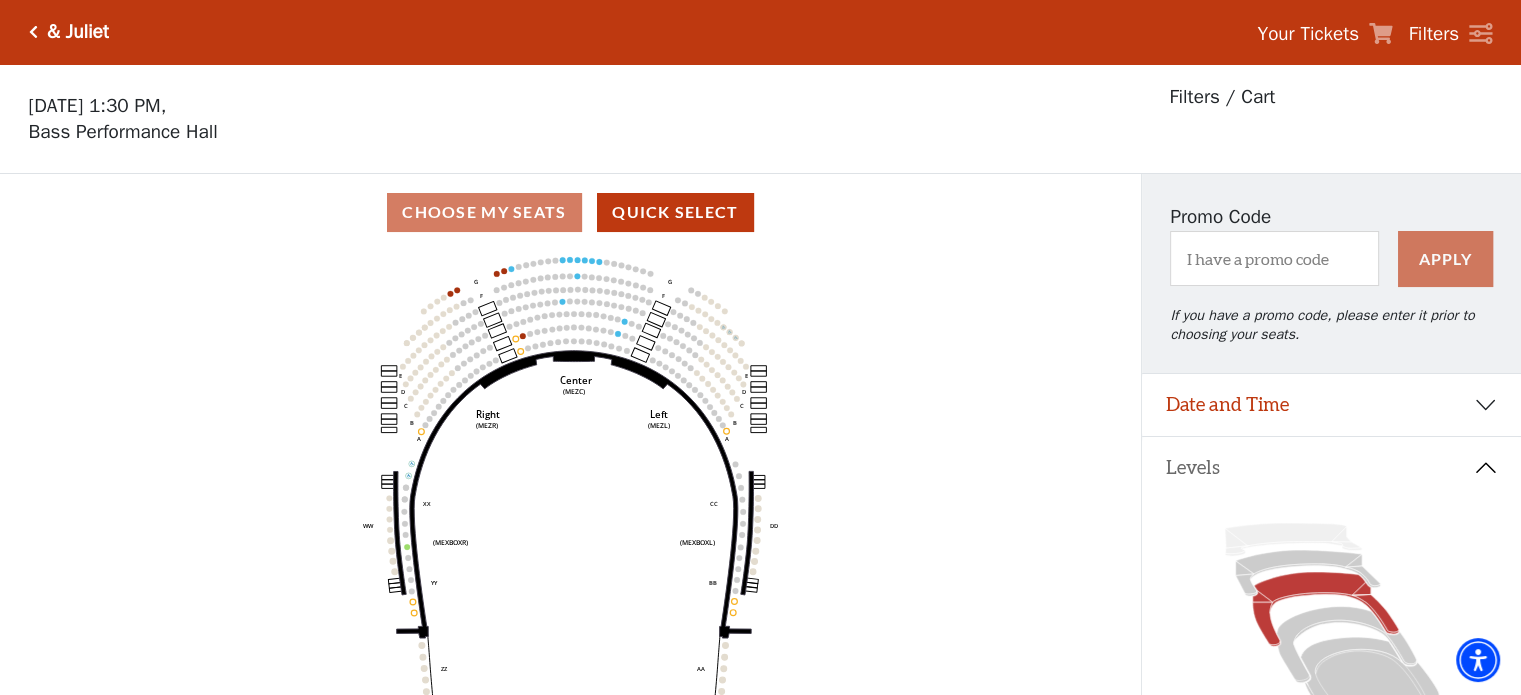 click at bounding box center [33, 32] 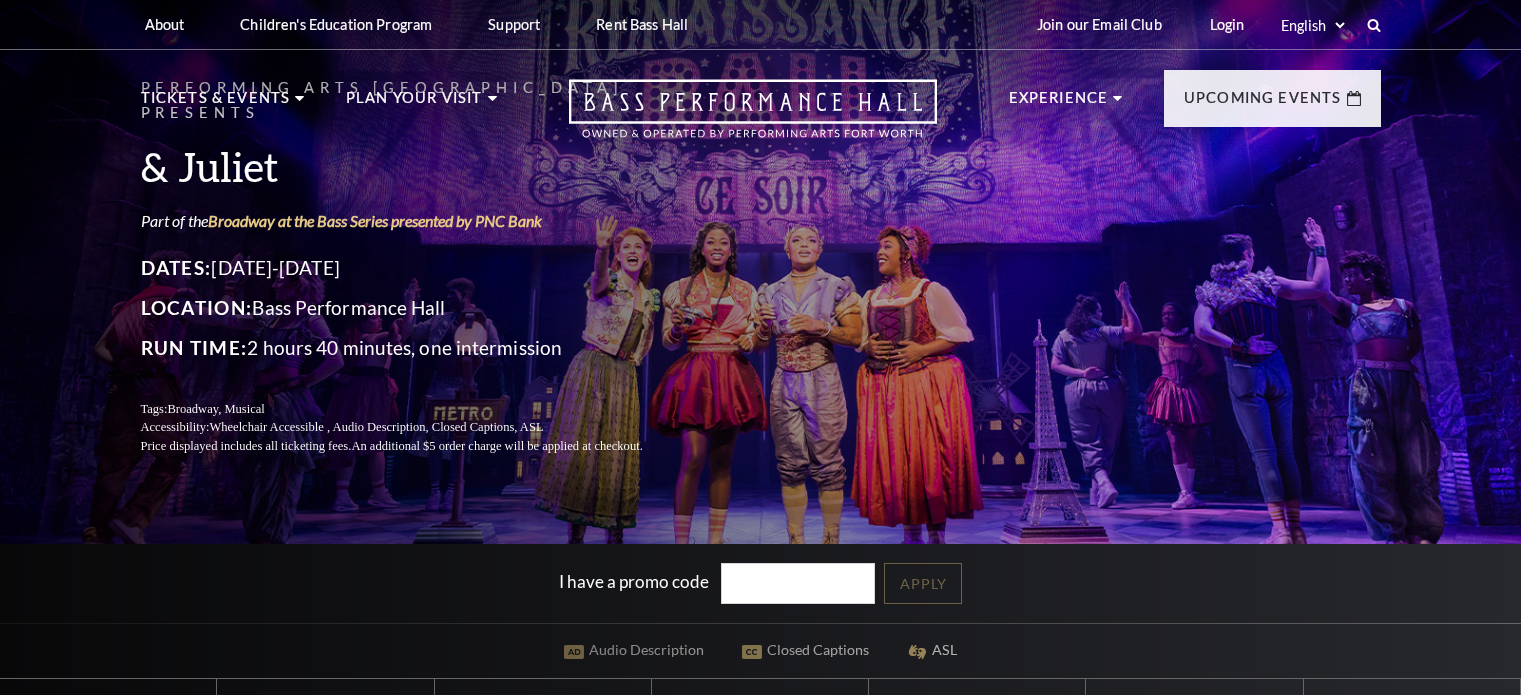 scroll, scrollTop: 0, scrollLeft: 0, axis: both 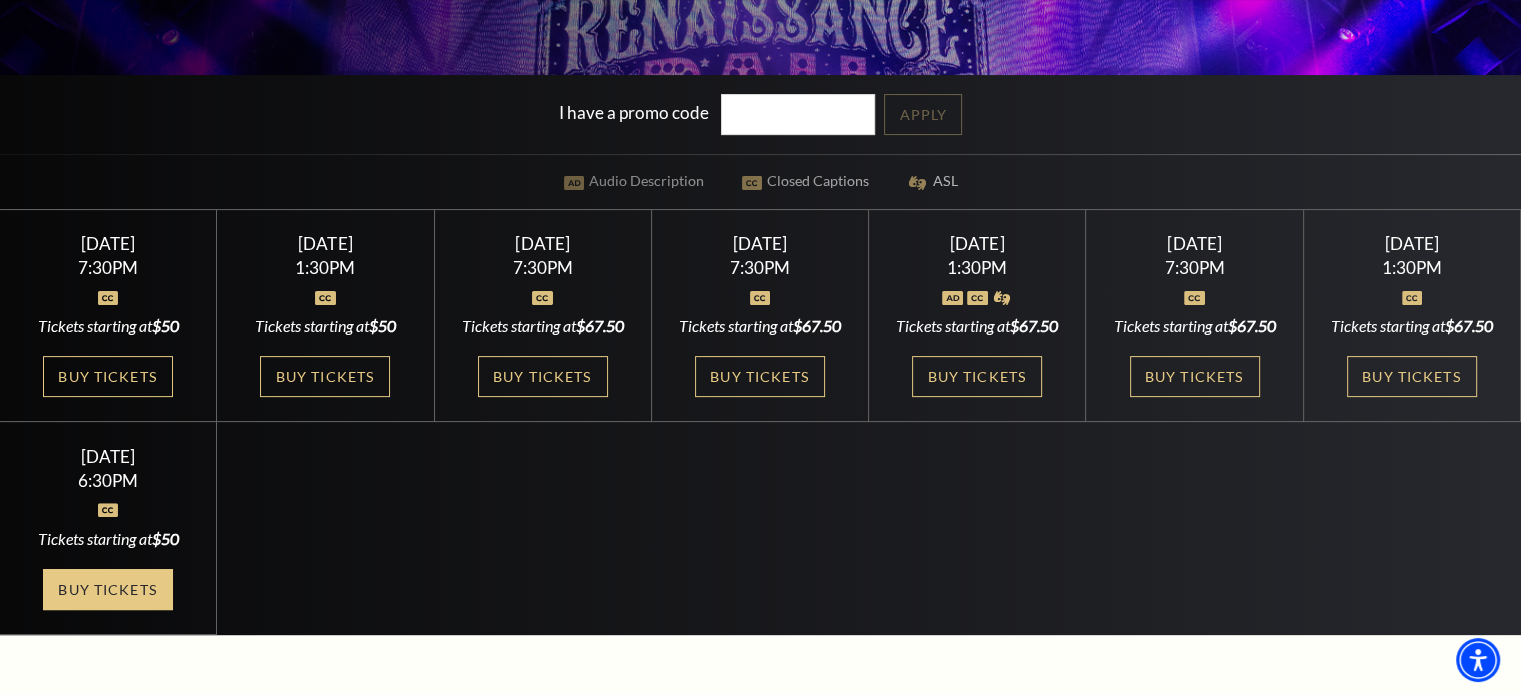 click on "Buy Tickets" at bounding box center (108, 589) 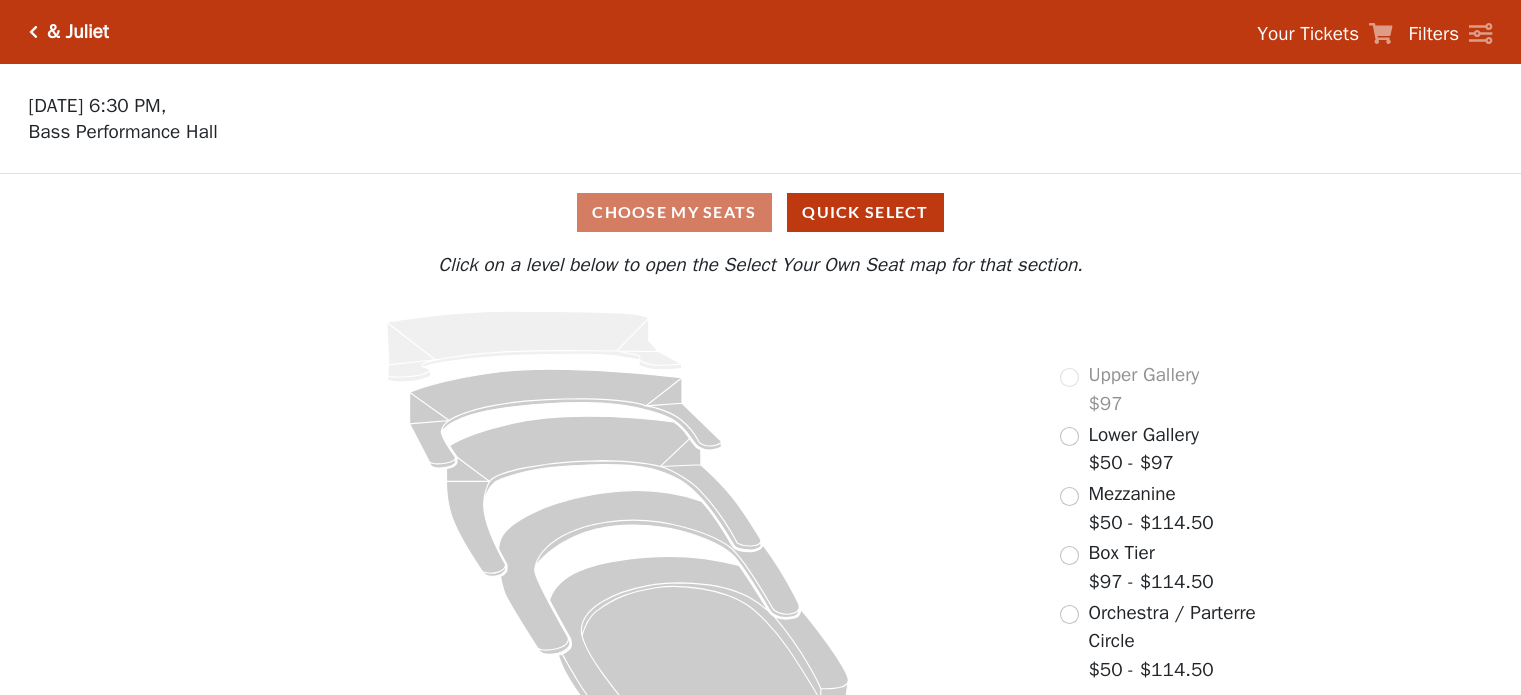 scroll, scrollTop: 0, scrollLeft: 0, axis: both 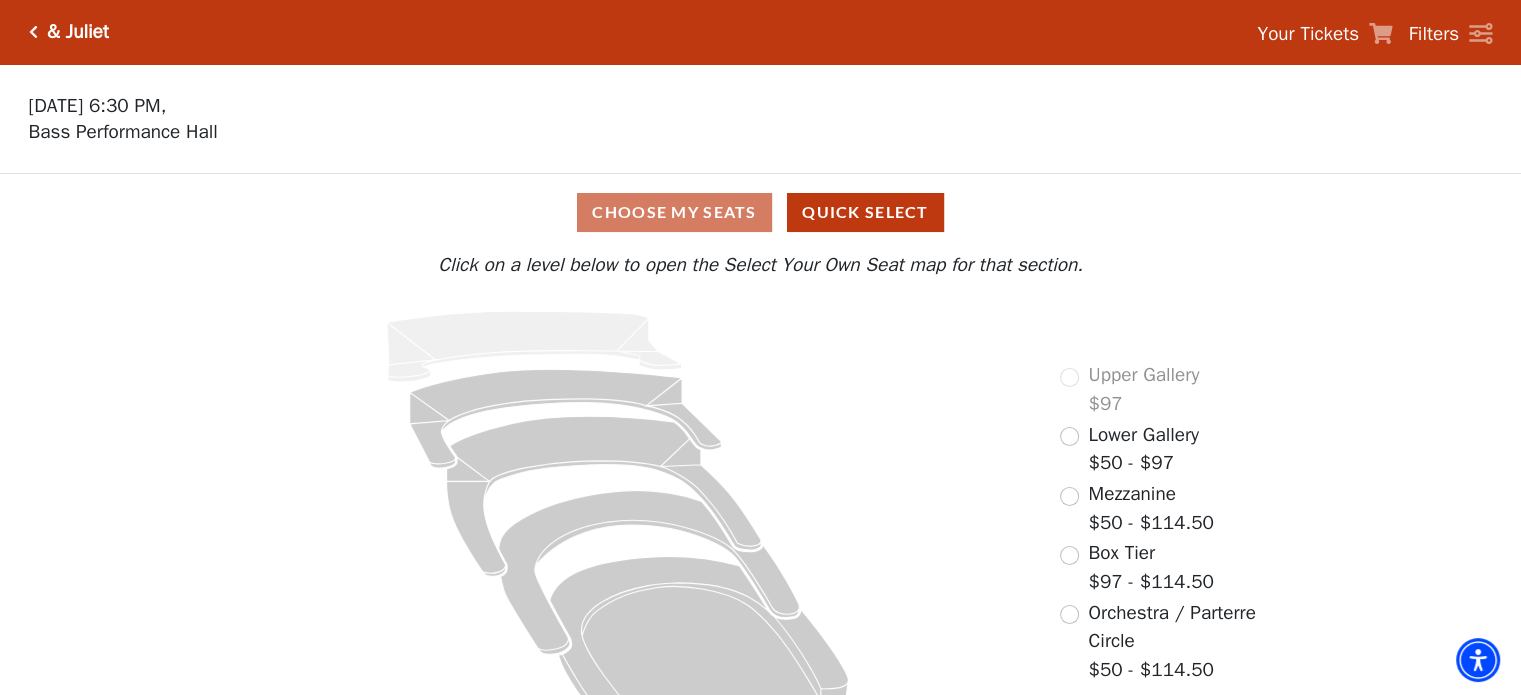click at bounding box center [33, 32] 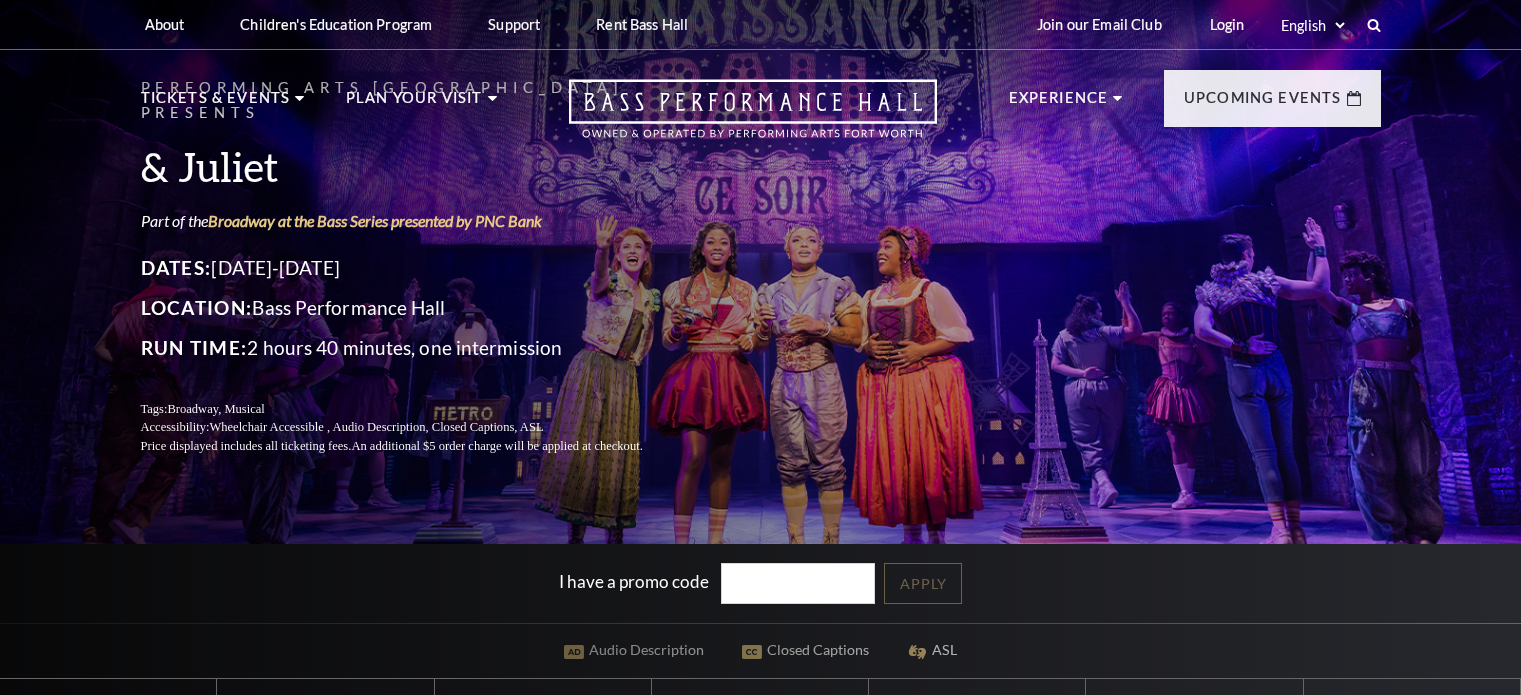 scroll, scrollTop: 0, scrollLeft: 0, axis: both 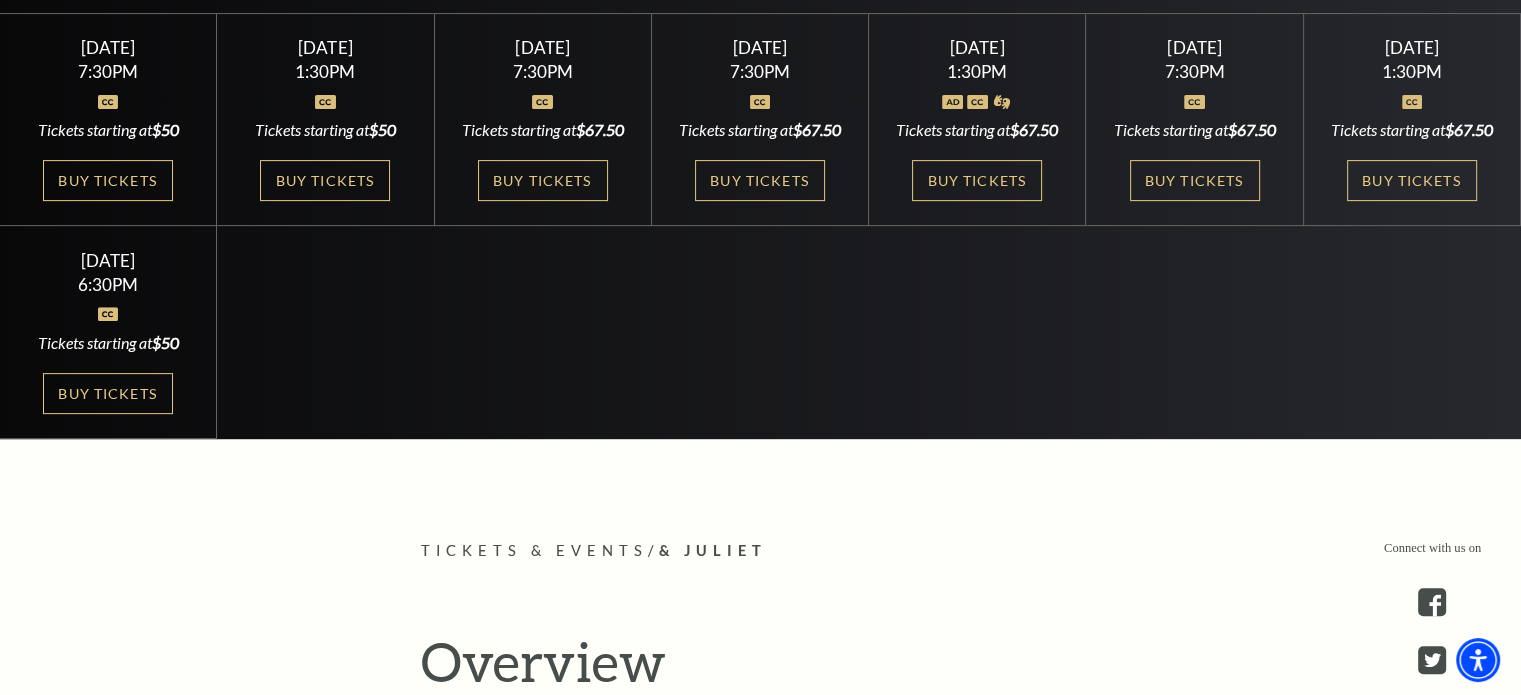 click on "Buy Tickets" at bounding box center [1412, 180] 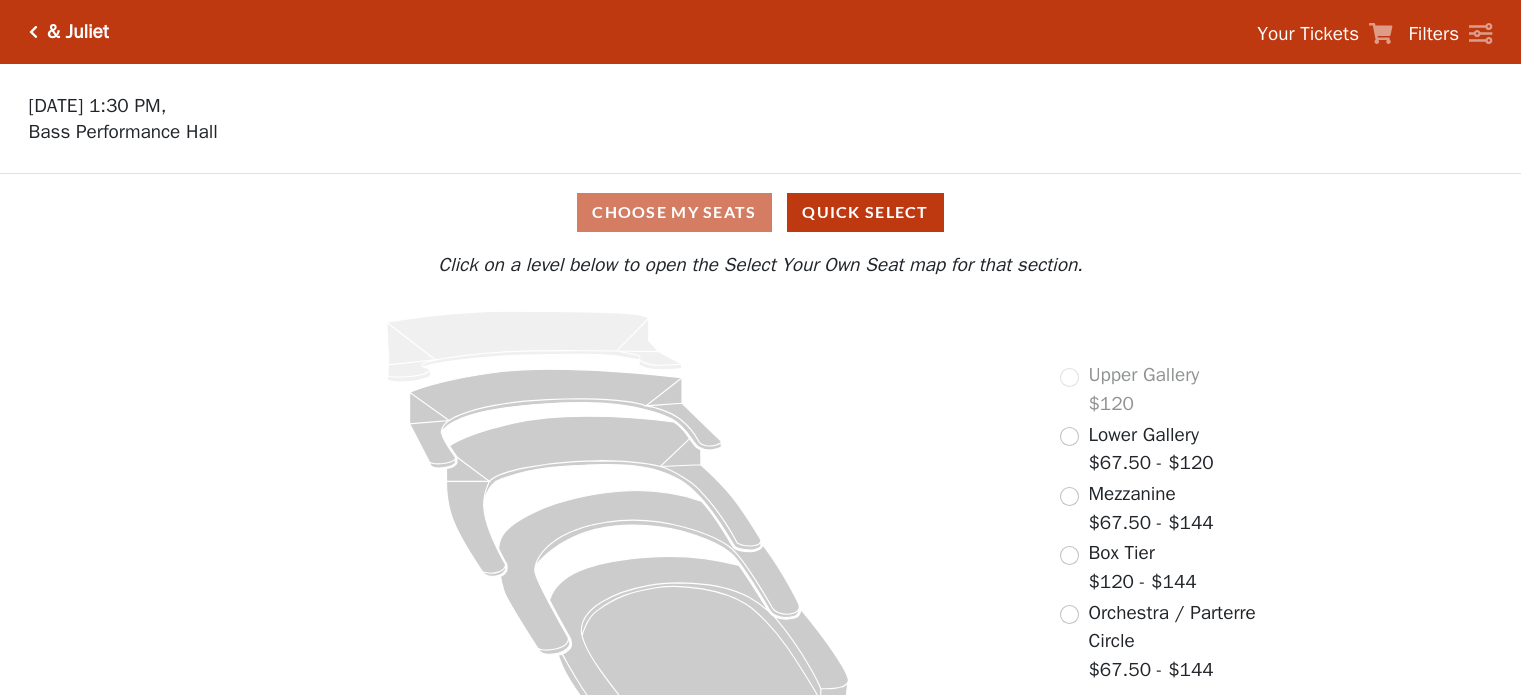 scroll, scrollTop: 0, scrollLeft: 0, axis: both 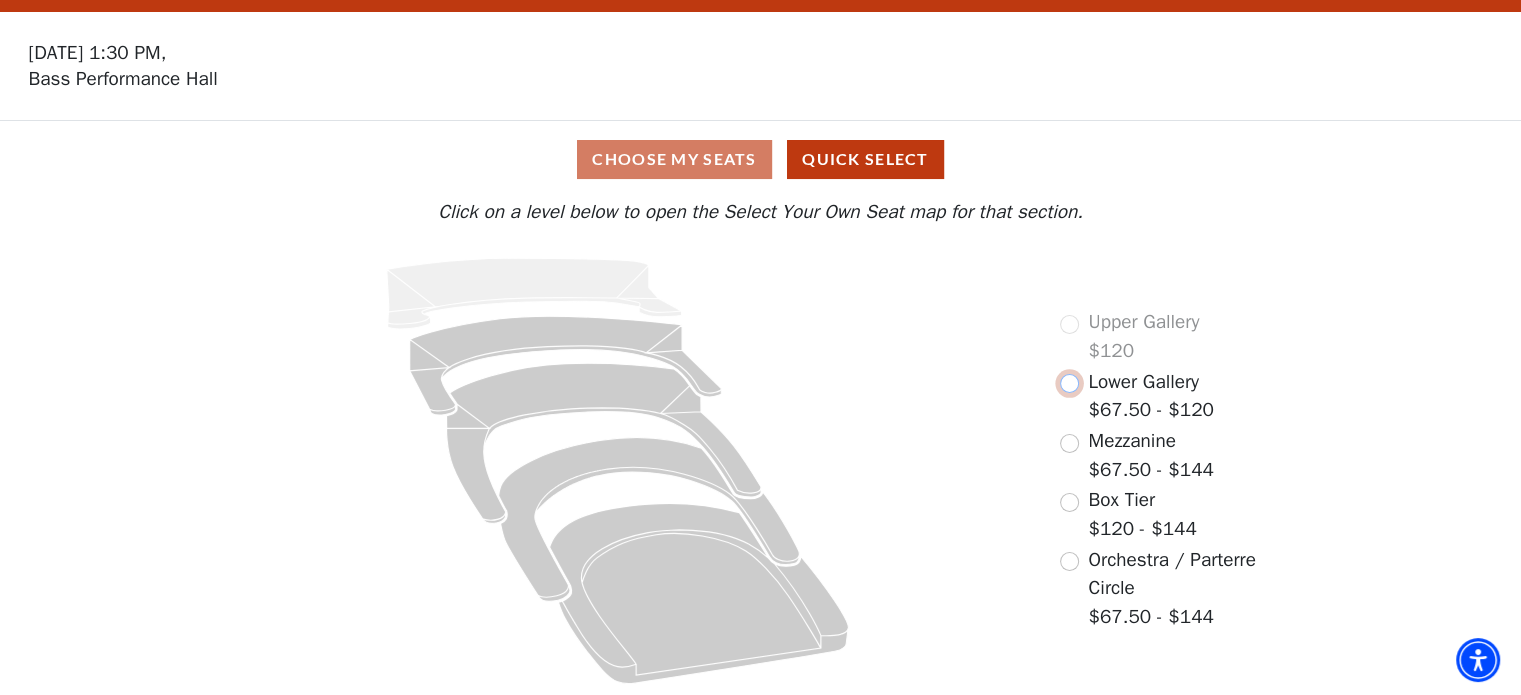 click at bounding box center (1069, 383) 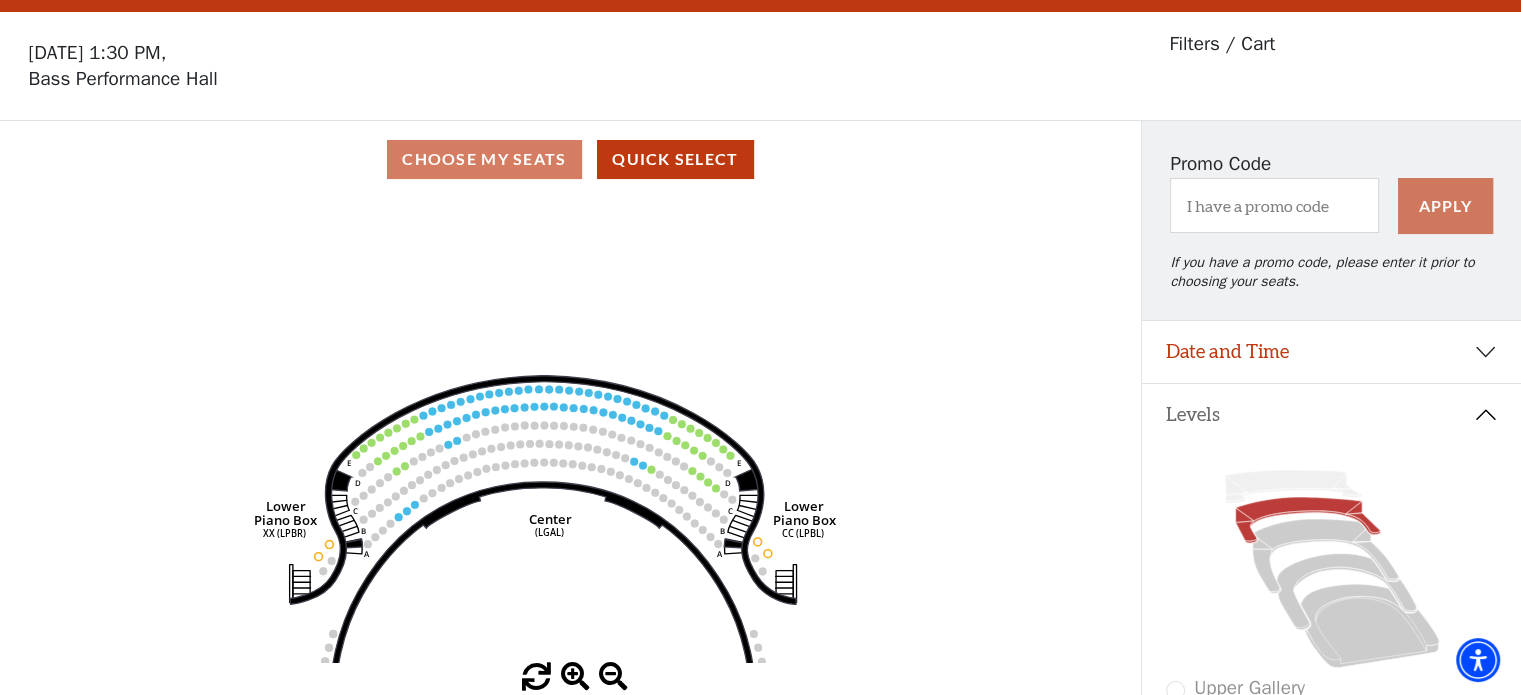 scroll, scrollTop: 0, scrollLeft: 0, axis: both 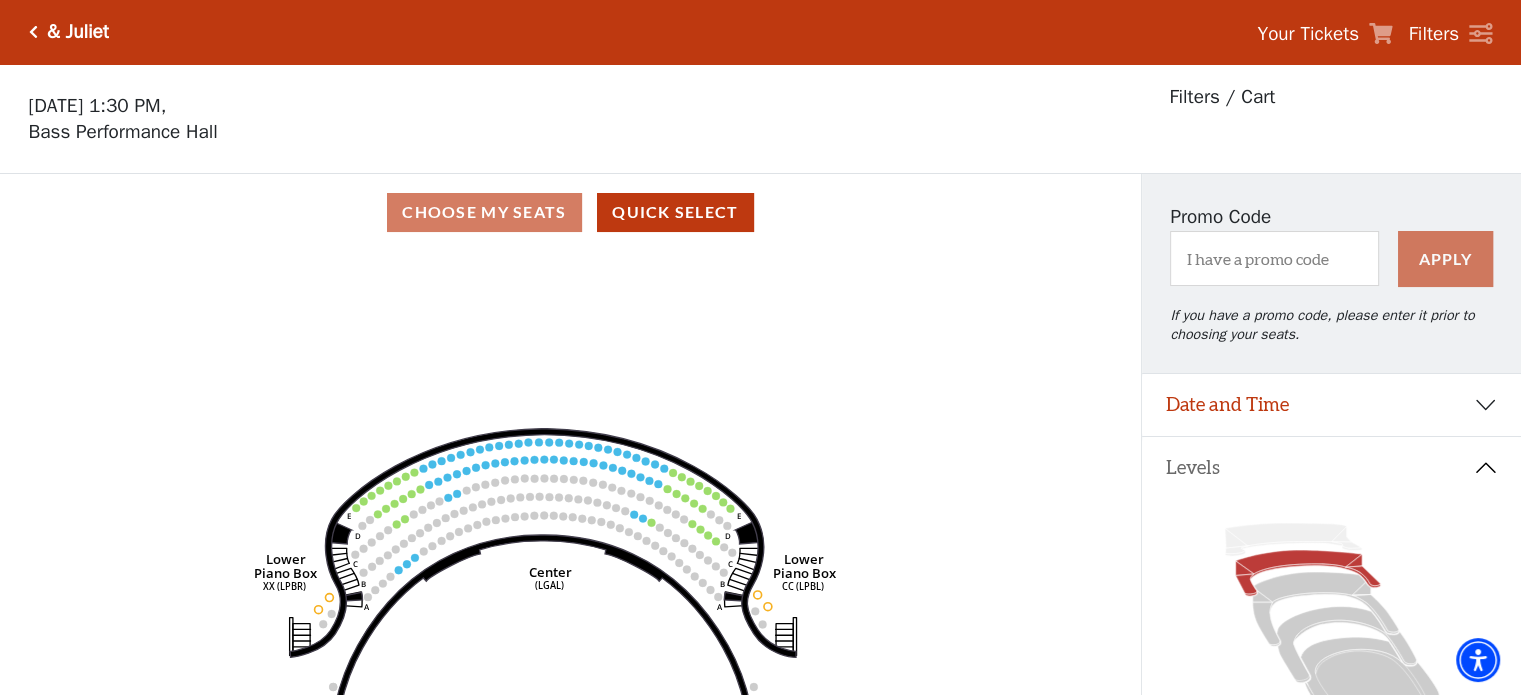 click at bounding box center (33, 32) 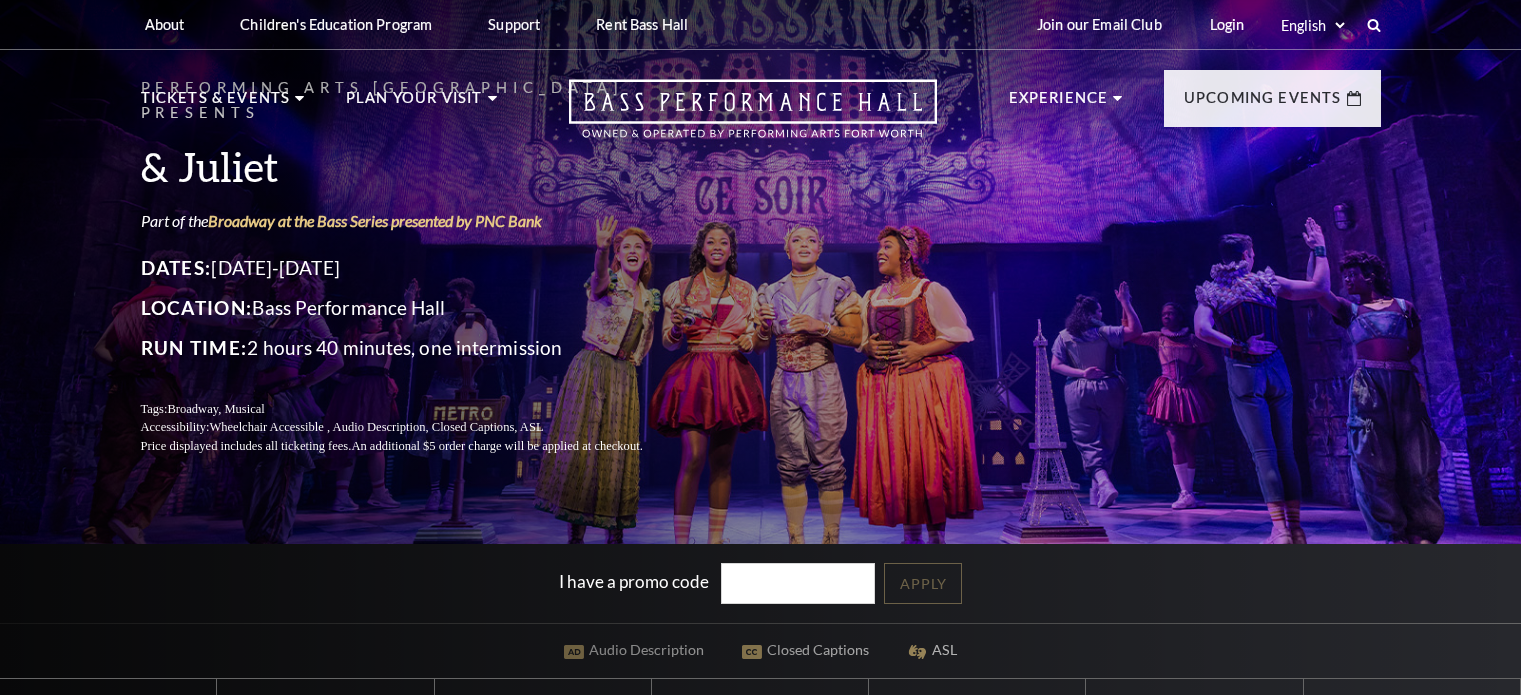 scroll, scrollTop: 0, scrollLeft: 0, axis: both 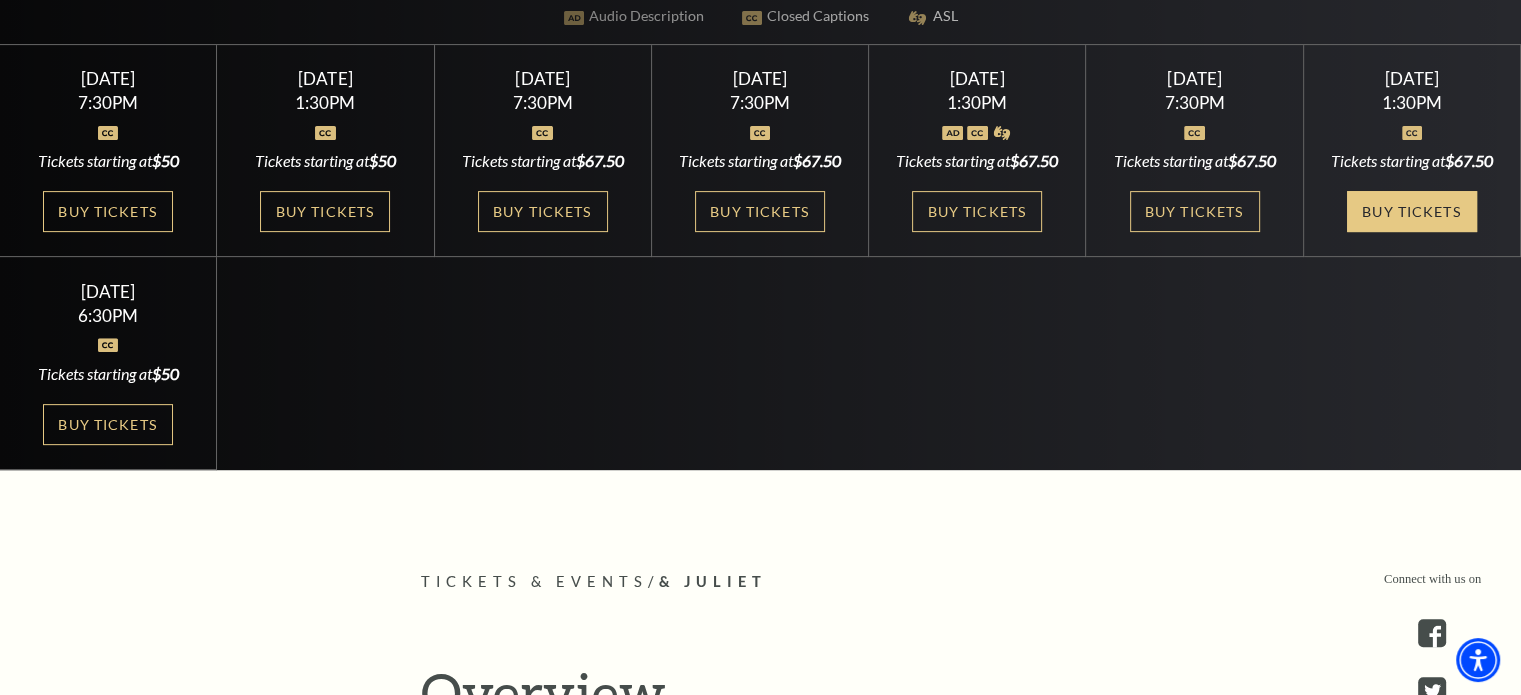 click on "Buy Tickets" at bounding box center [1412, 211] 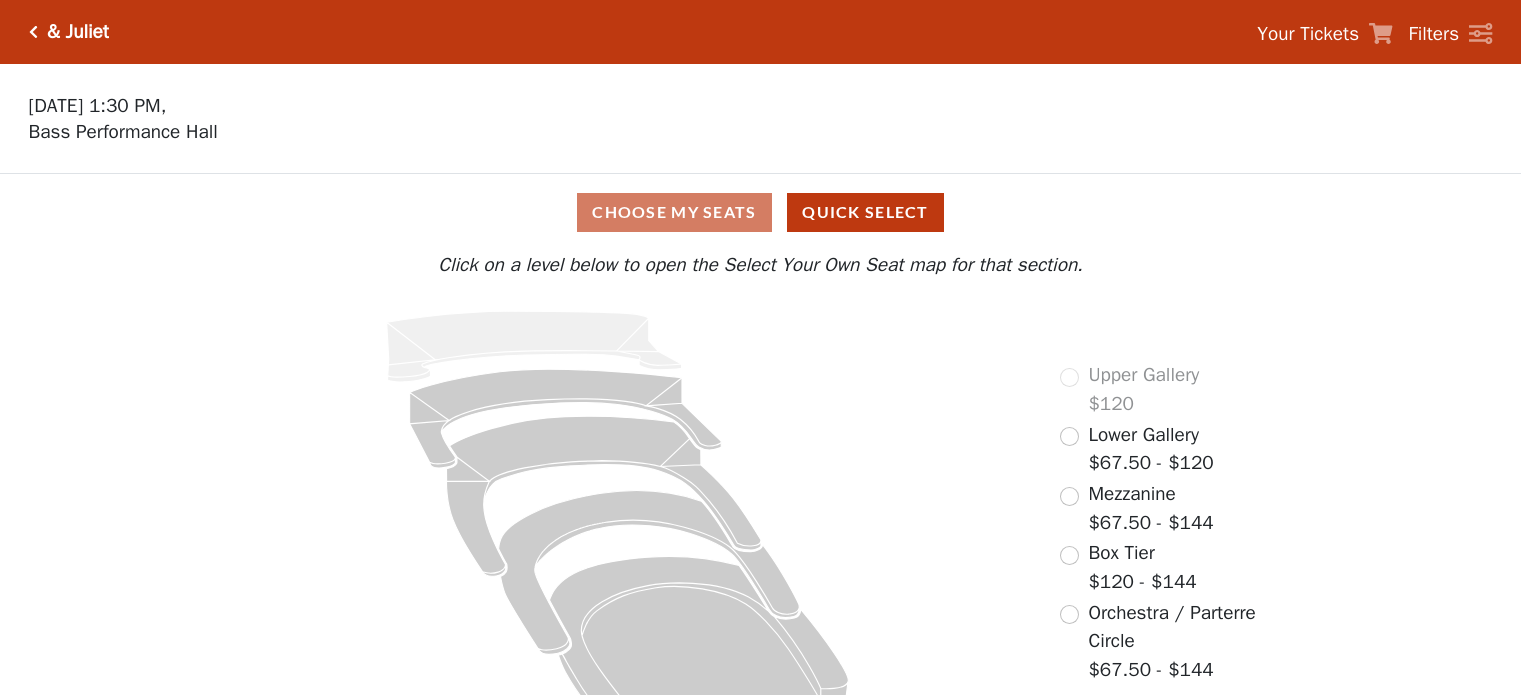 scroll, scrollTop: 0, scrollLeft: 0, axis: both 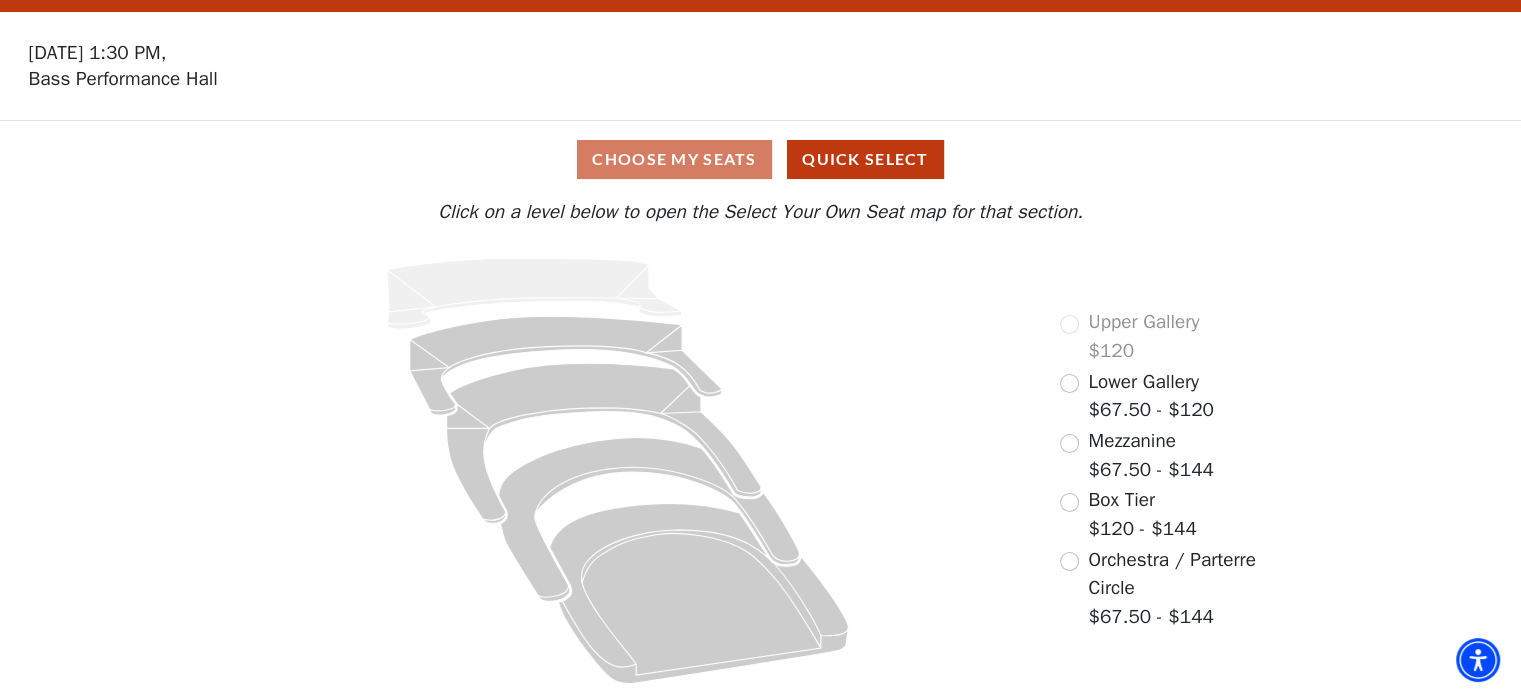 click at bounding box center [1069, 443] 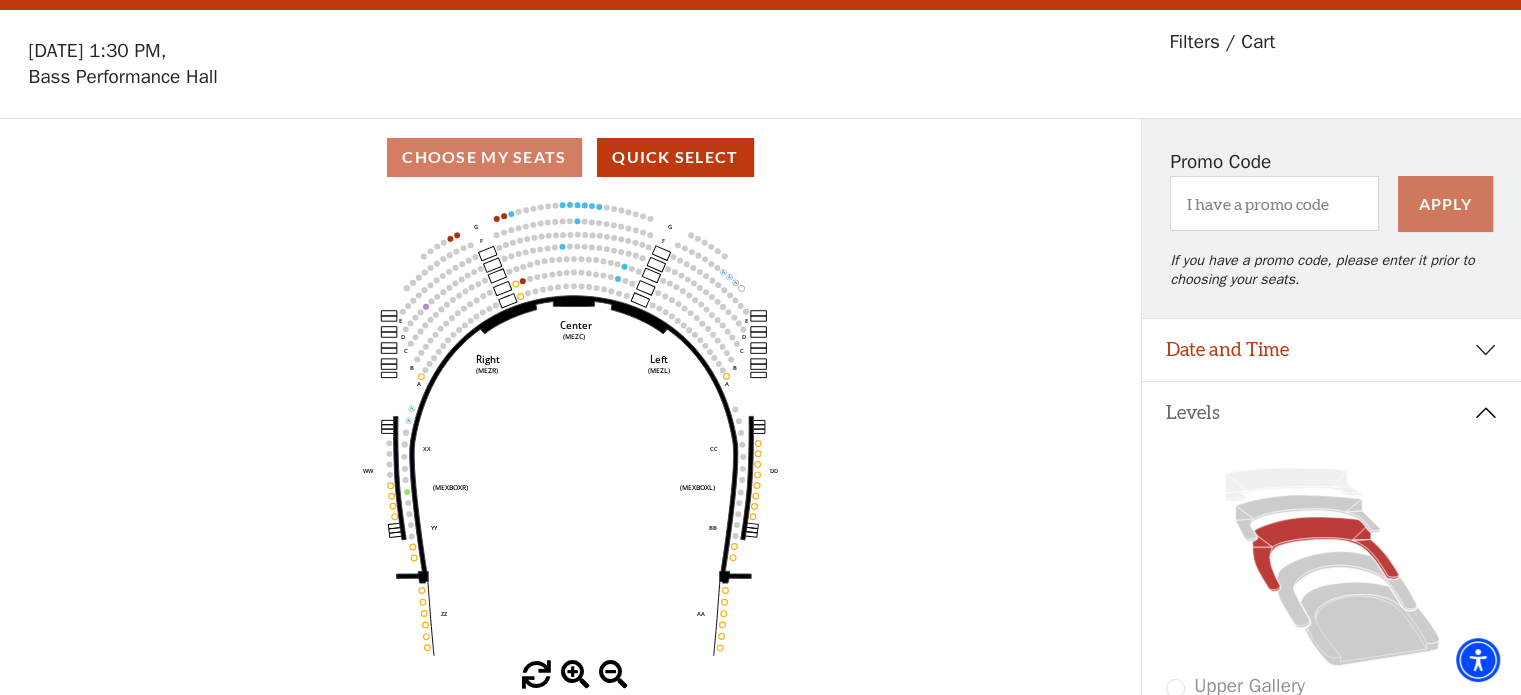 scroll, scrollTop: 92, scrollLeft: 0, axis: vertical 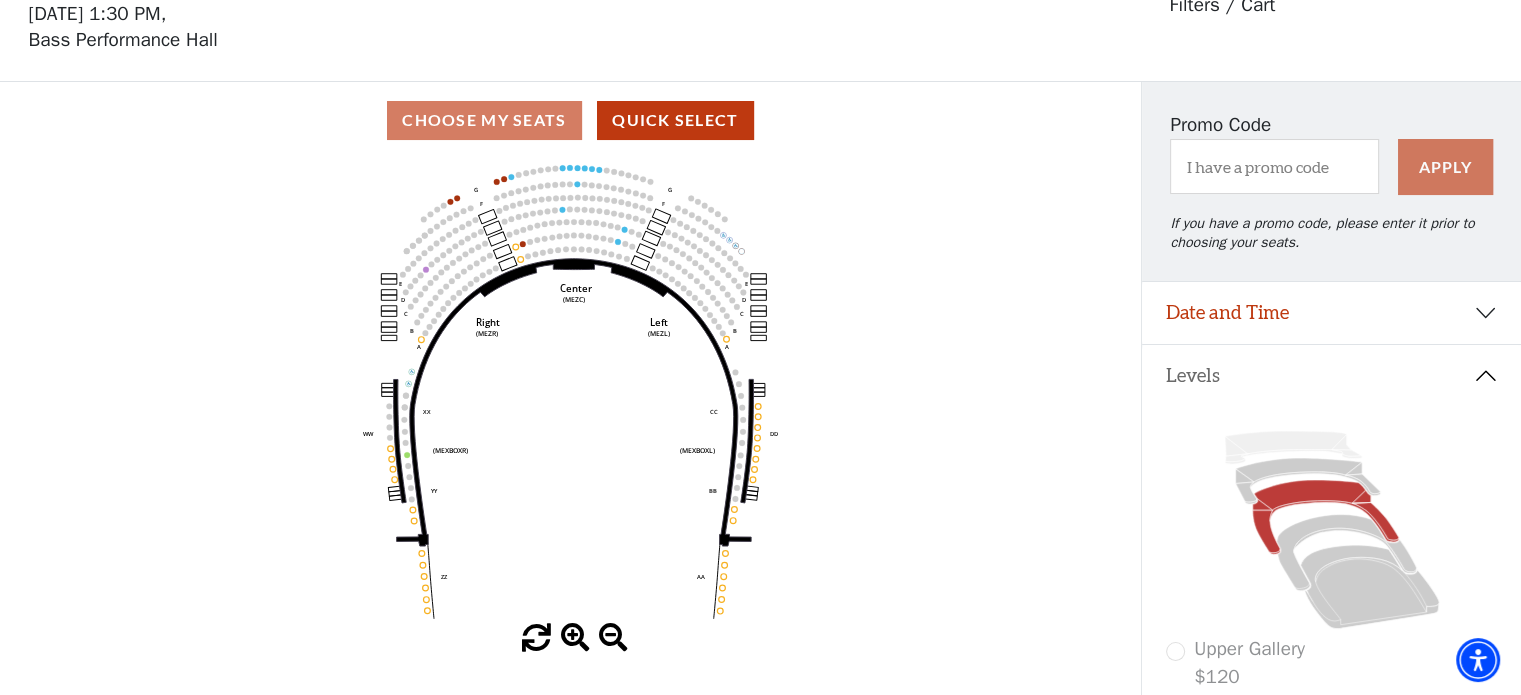 click on "Levels" at bounding box center [1331, 376] 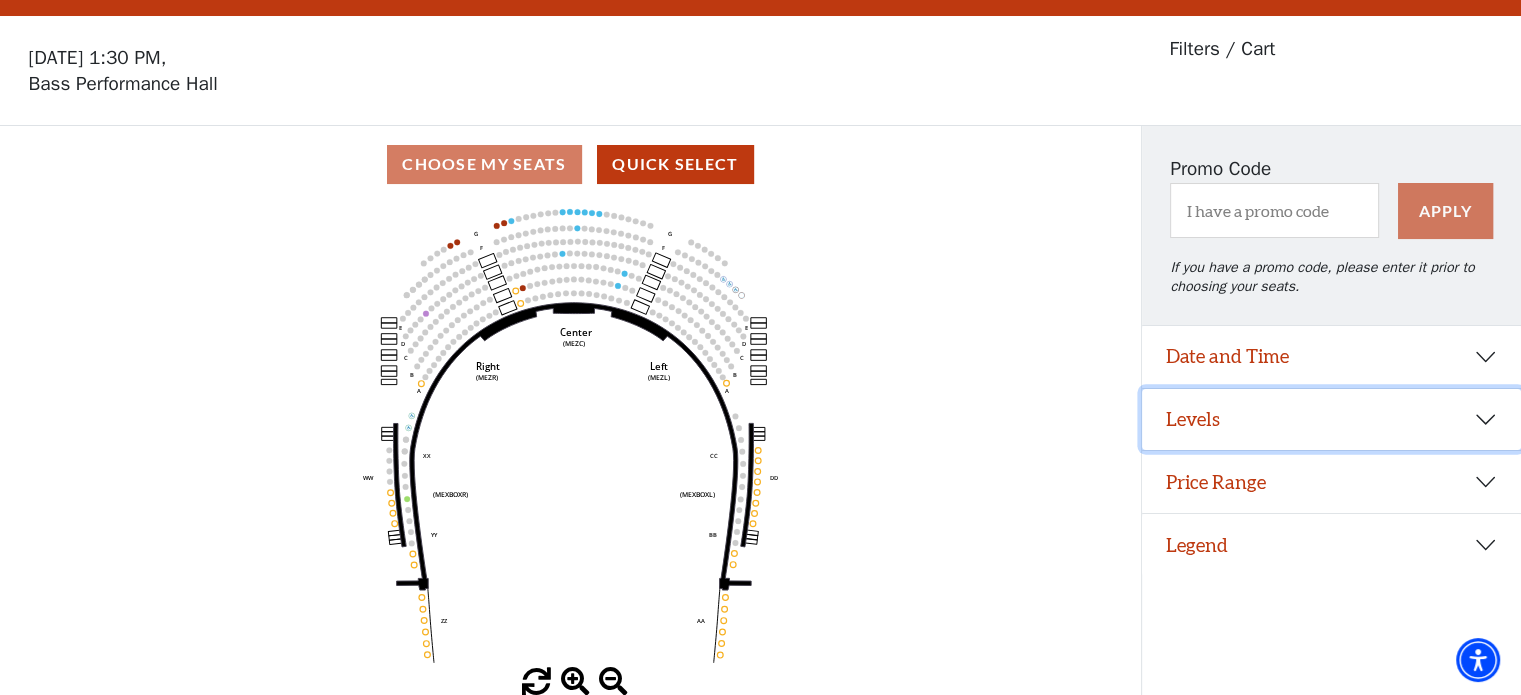scroll, scrollTop: 0, scrollLeft: 0, axis: both 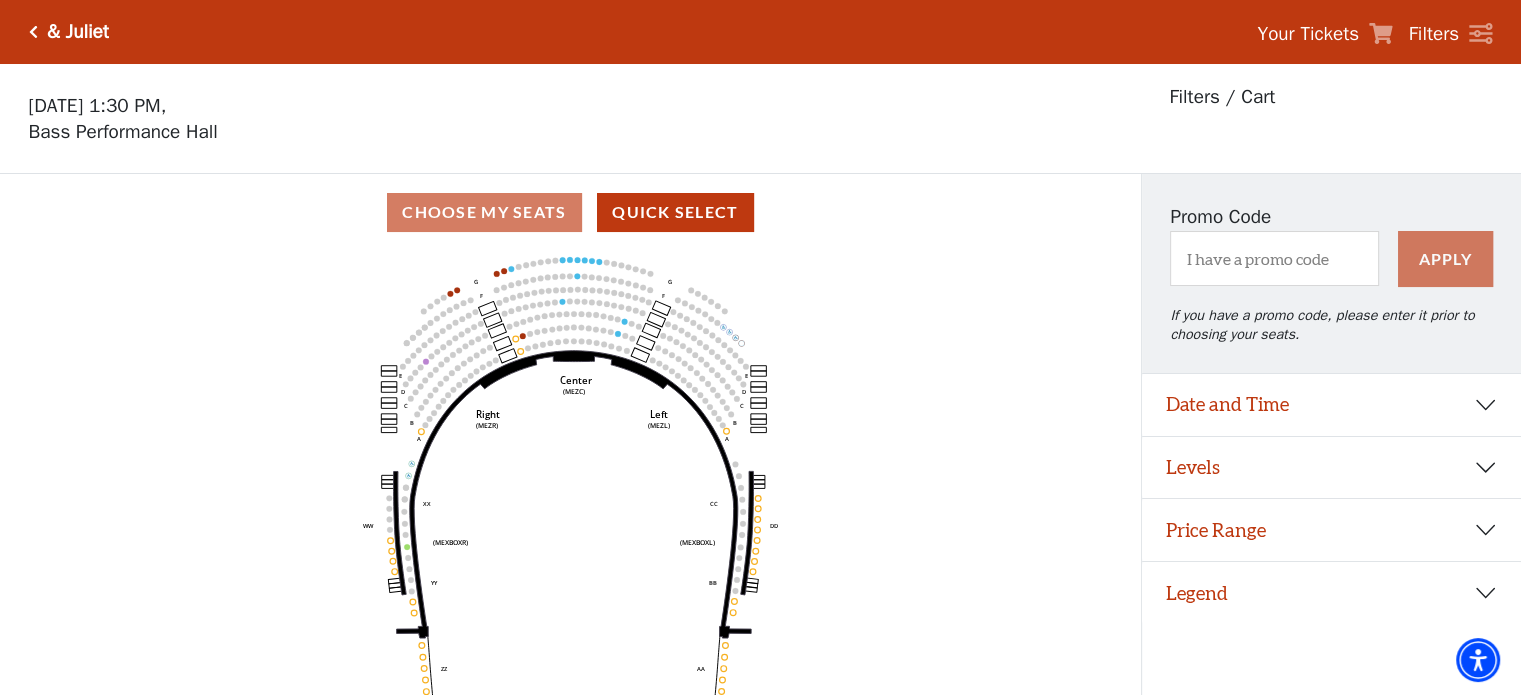click at bounding box center (33, 32) 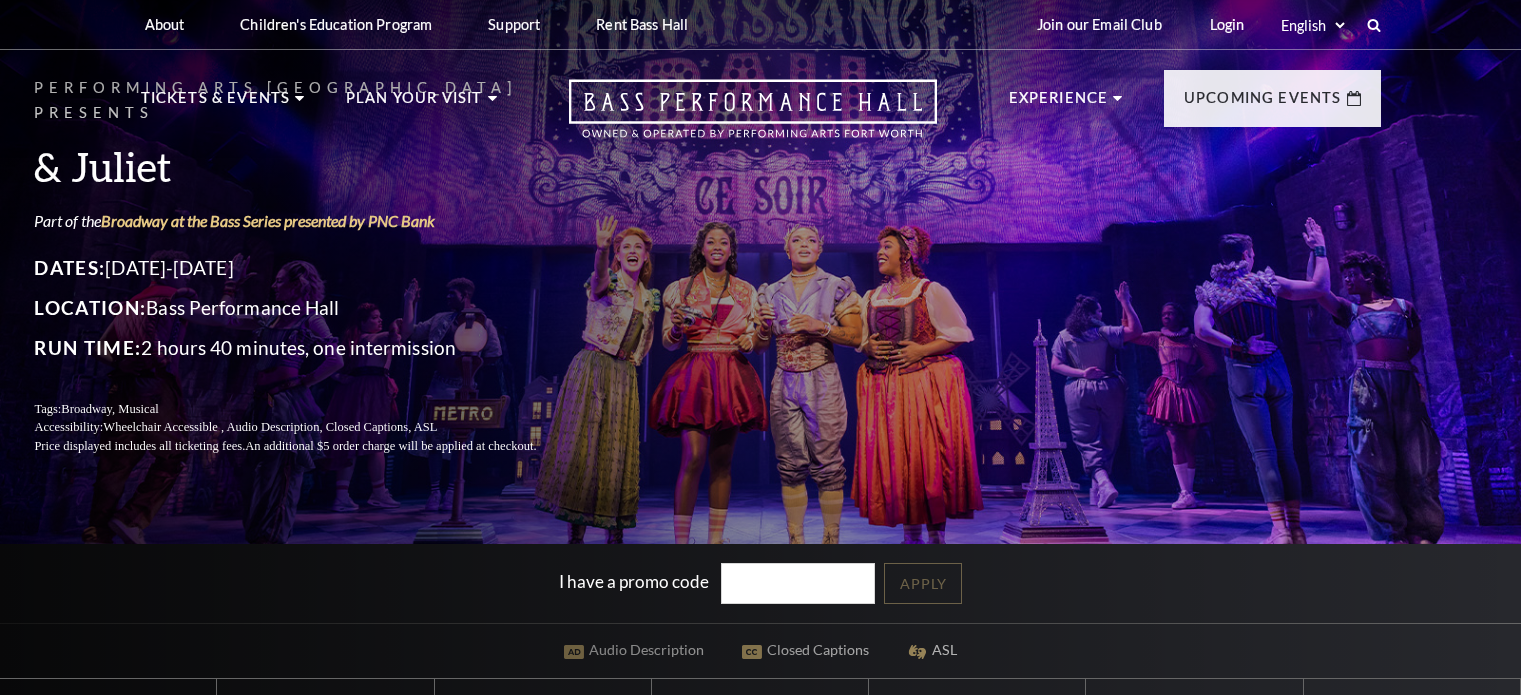 scroll, scrollTop: 0, scrollLeft: 0, axis: both 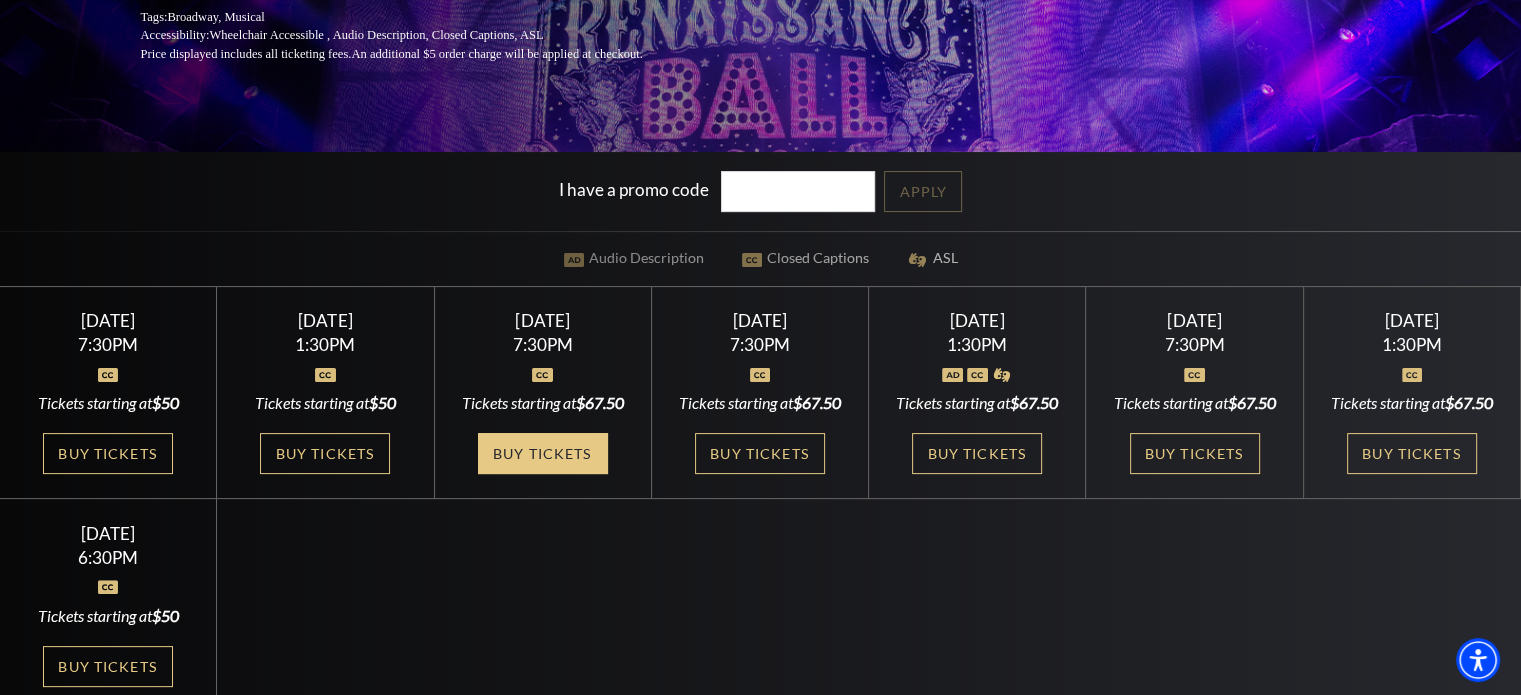 click on "Buy Tickets" at bounding box center [543, 453] 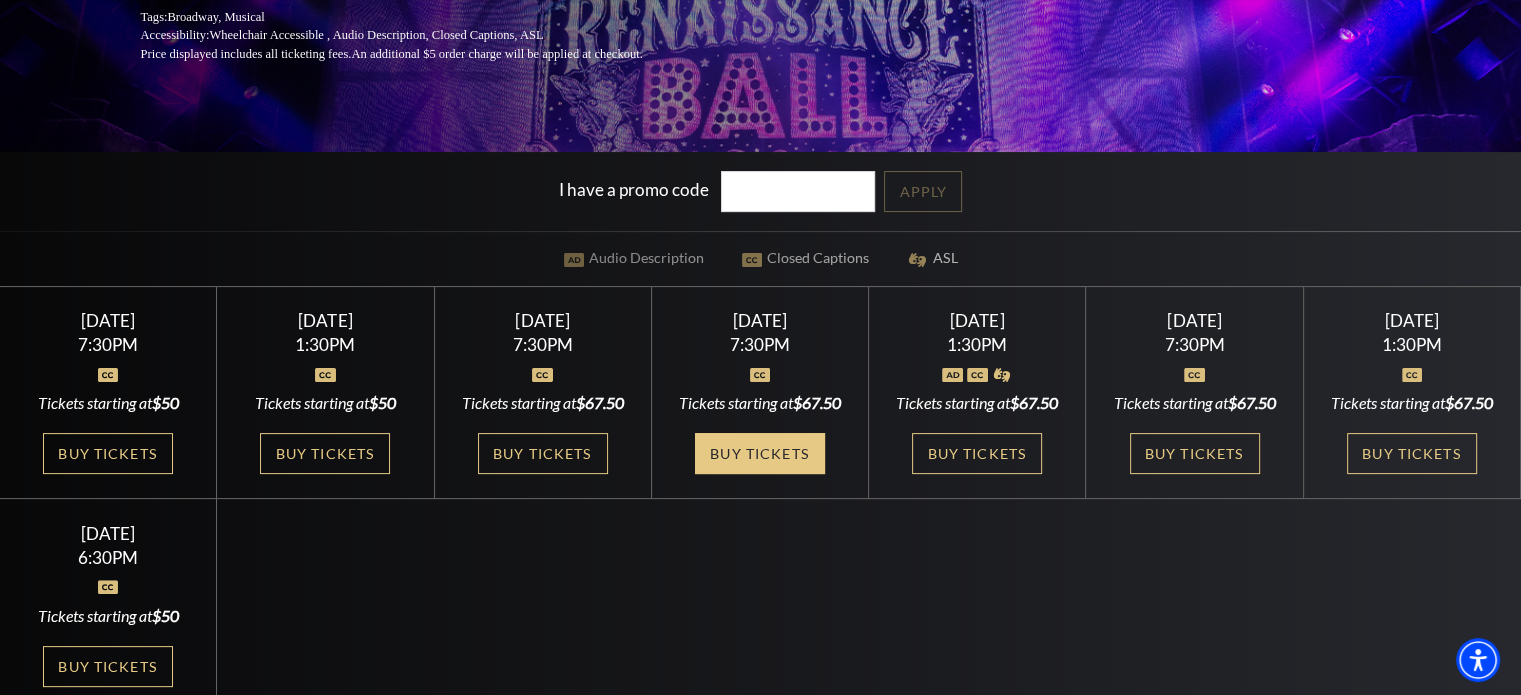 click on "Buy Tickets" at bounding box center [760, 453] 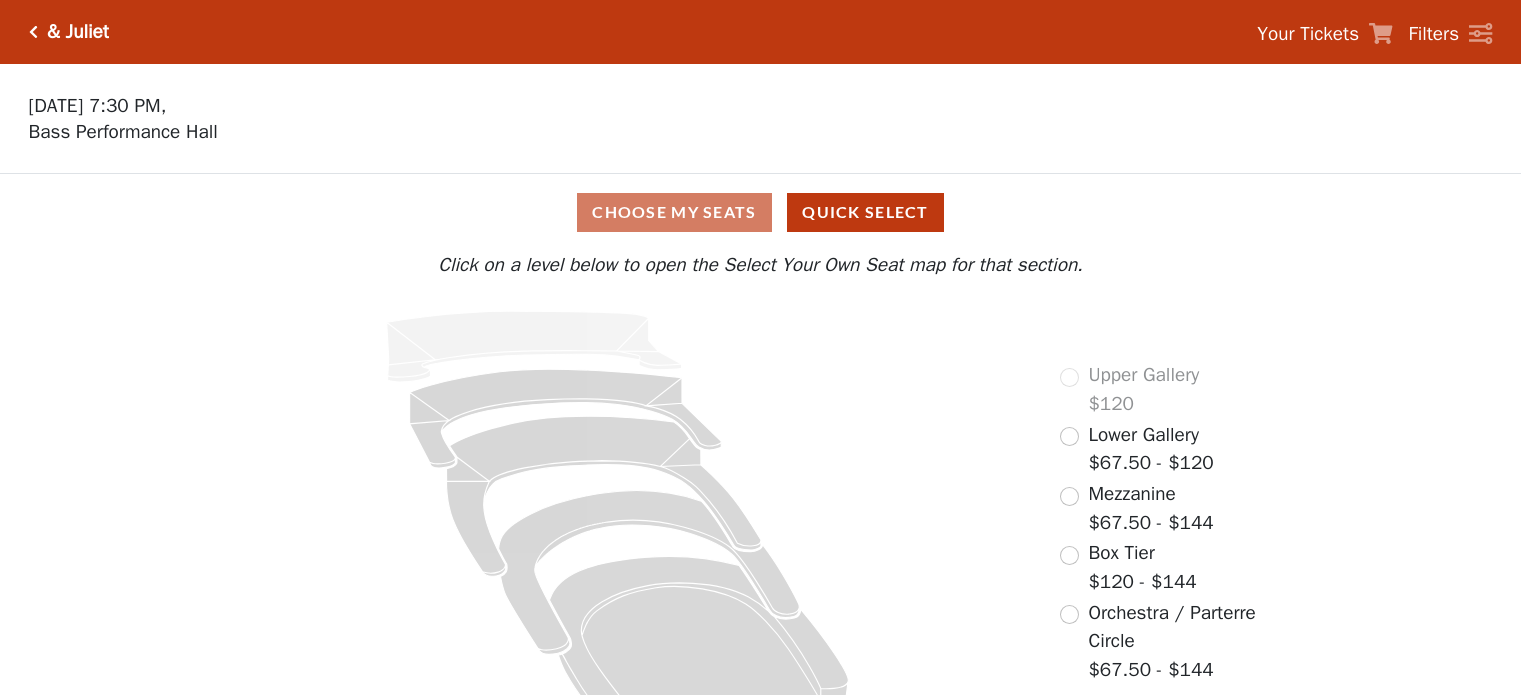 scroll, scrollTop: 0, scrollLeft: 0, axis: both 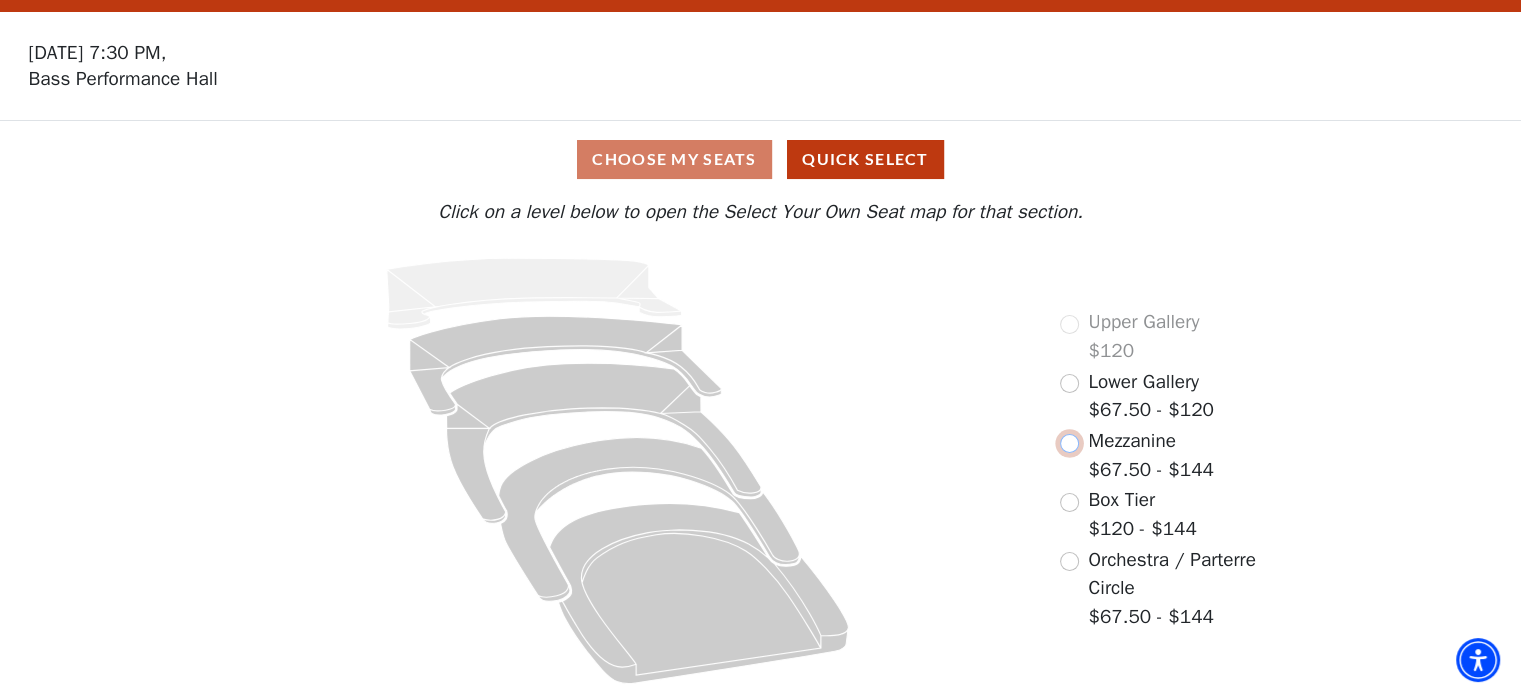 click at bounding box center (1069, 443) 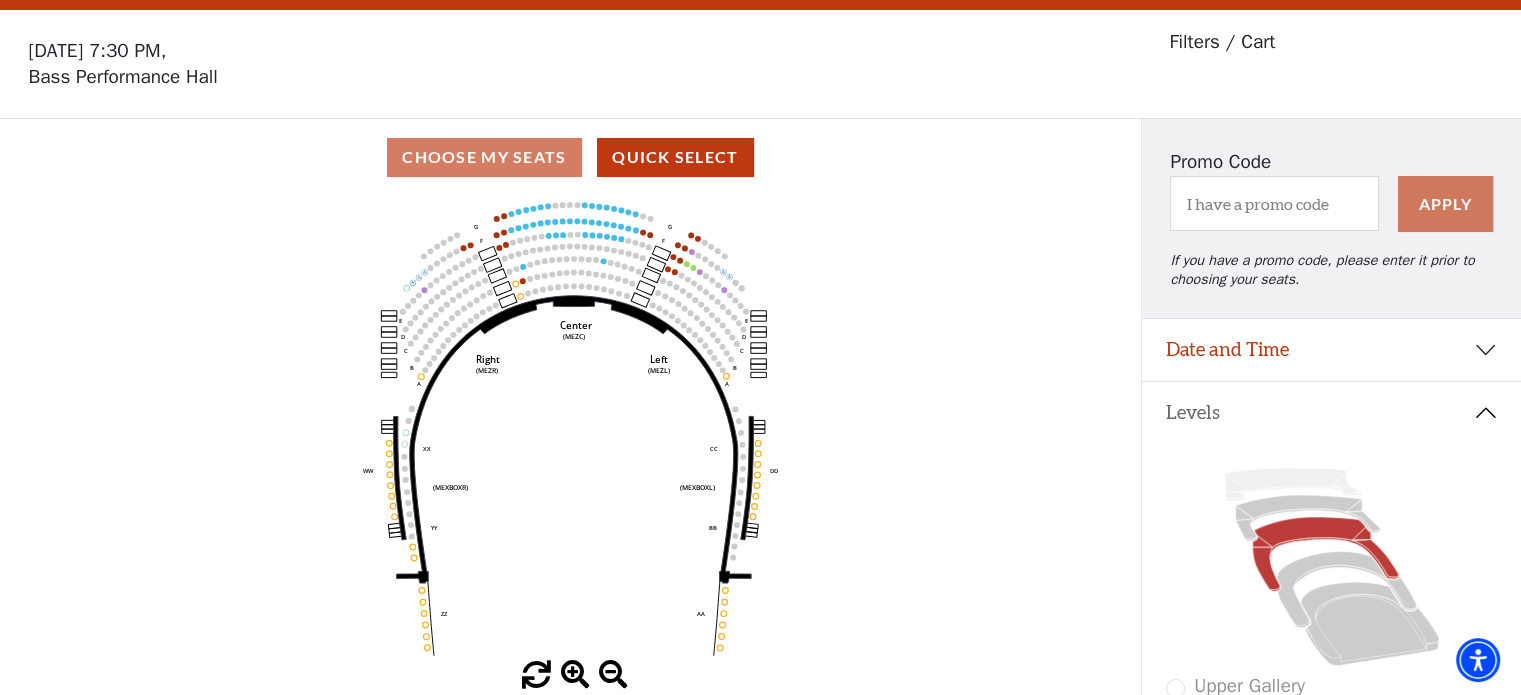 scroll, scrollTop: 92, scrollLeft: 0, axis: vertical 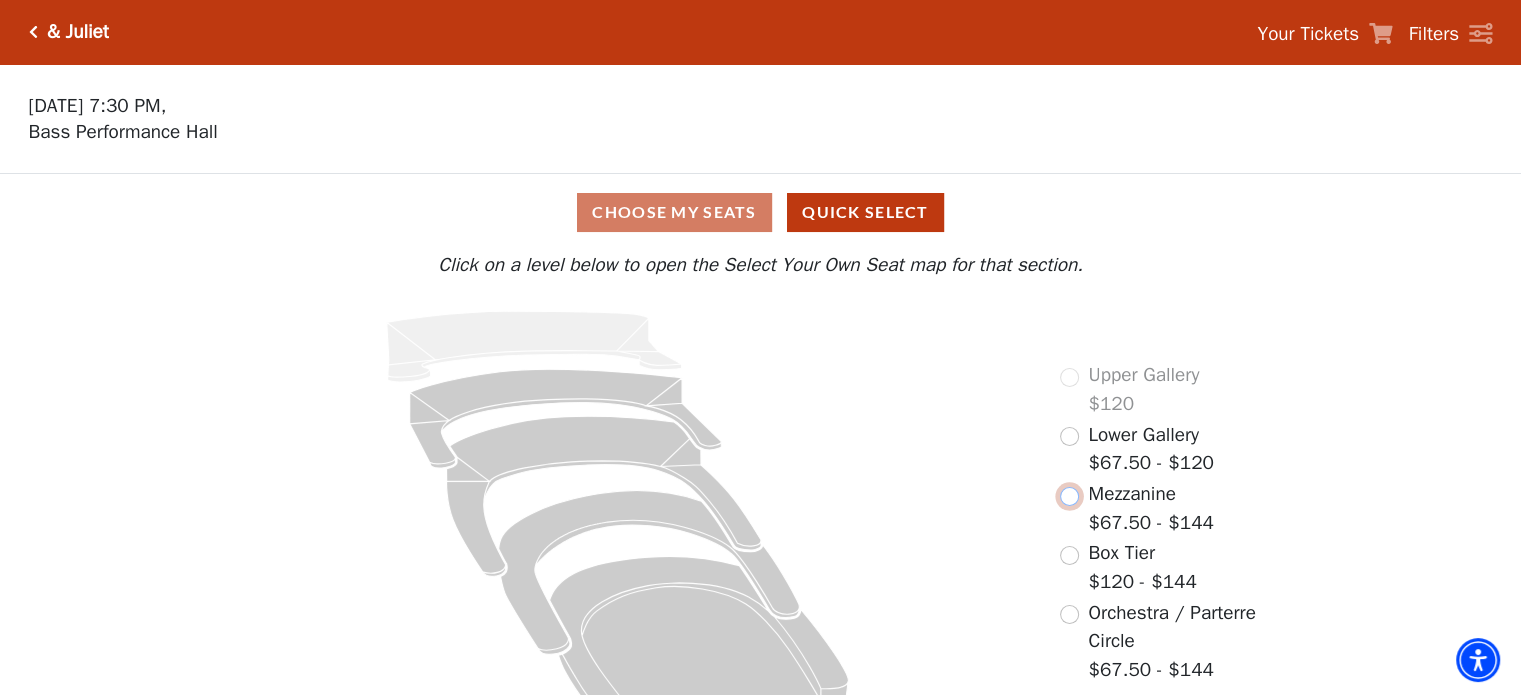 click at bounding box center (1069, 496) 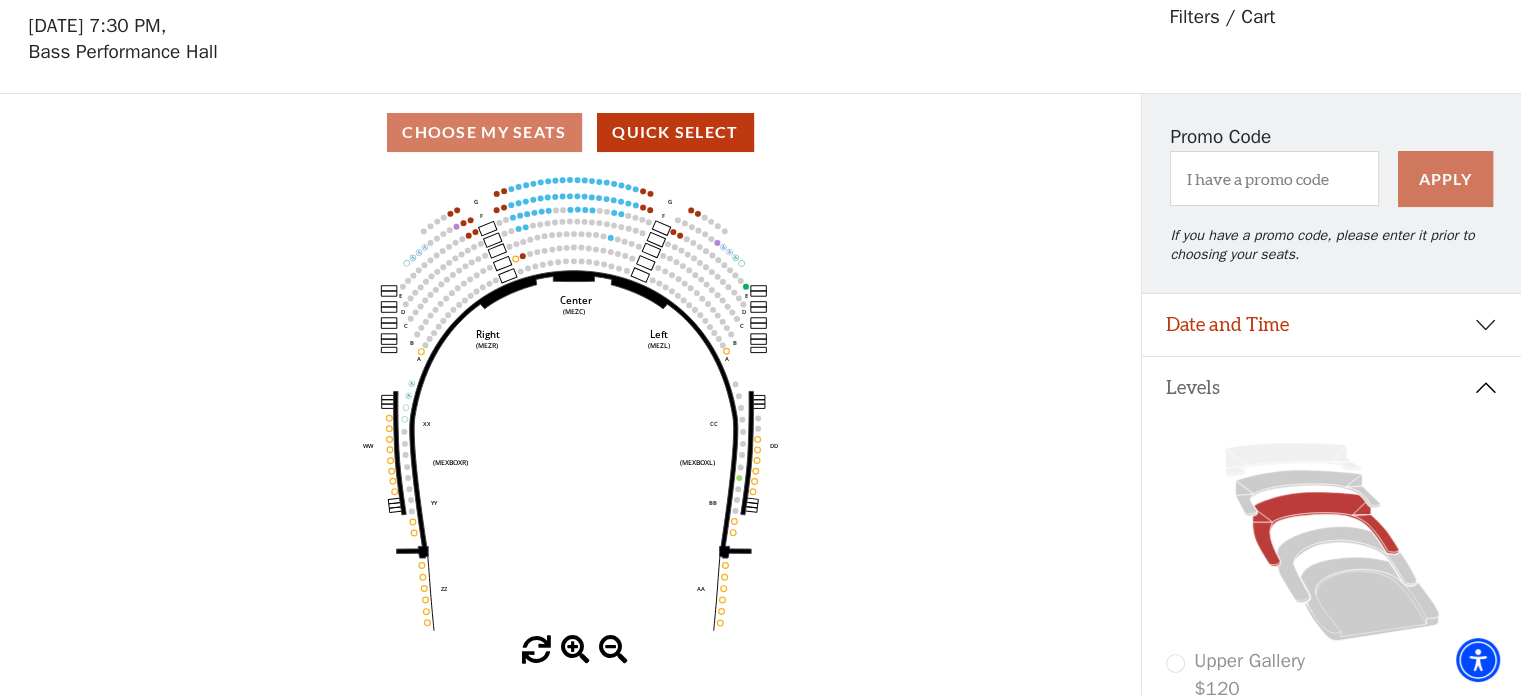scroll, scrollTop: 92, scrollLeft: 0, axis: vertical 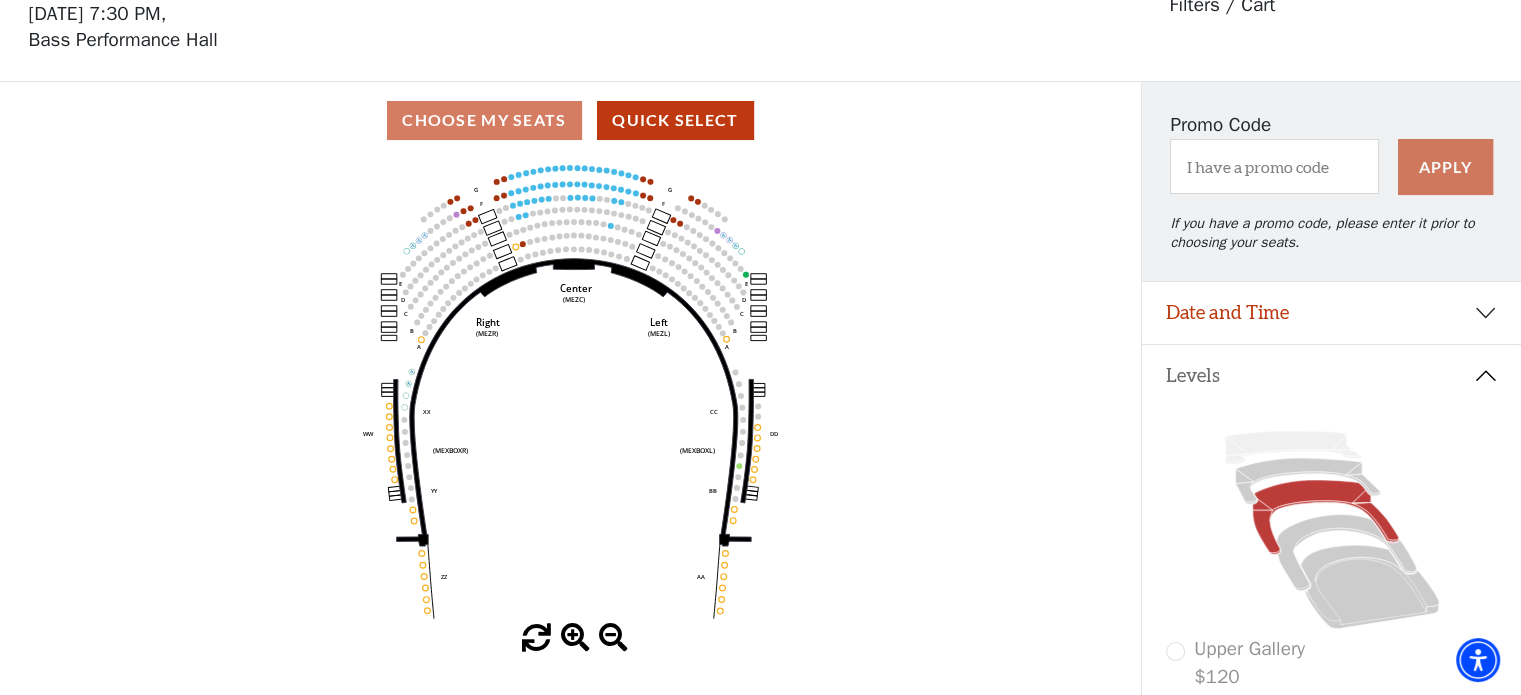 drag, startPoint x: 244, startPoint y: 2, endPoint x: 863, endPoint y: 127, distance: 631.49506 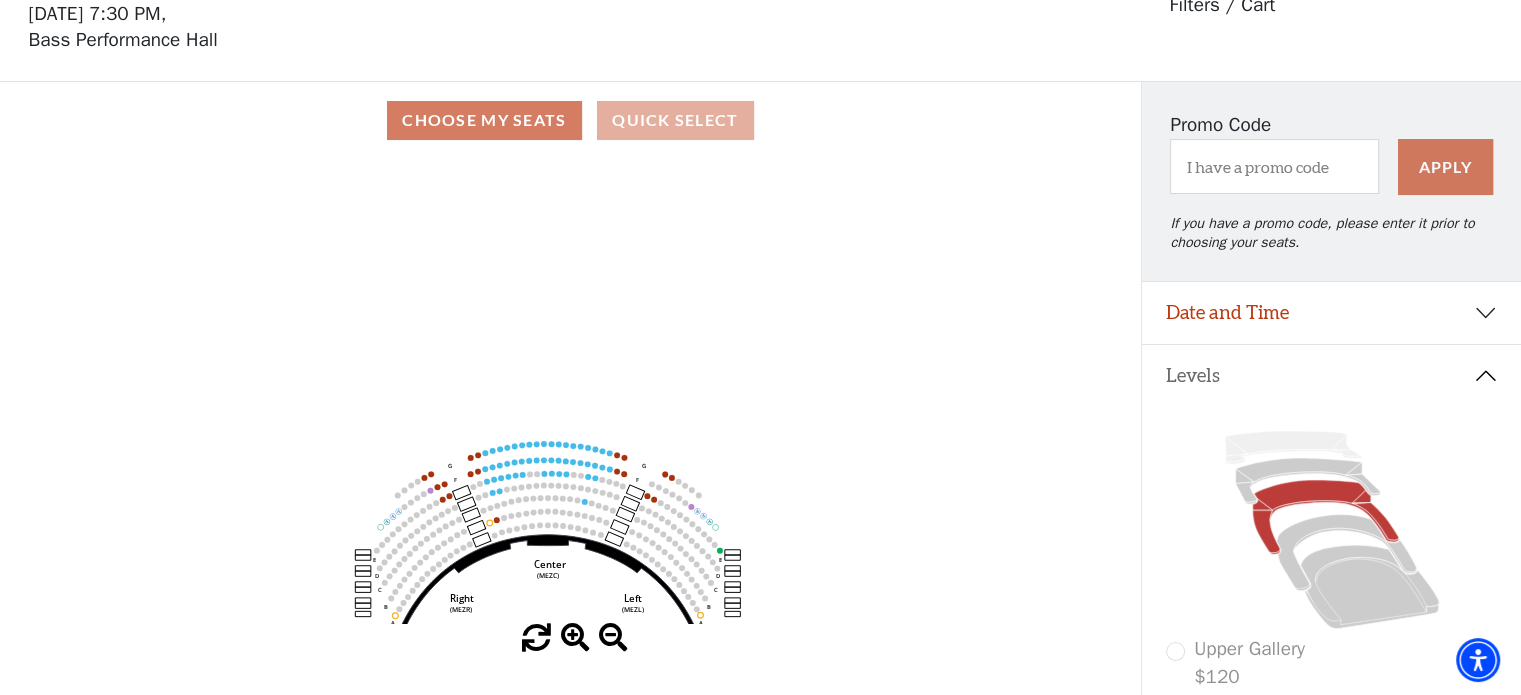 scroll, scrollTop: 0, scrollLeft: 0, axis: both 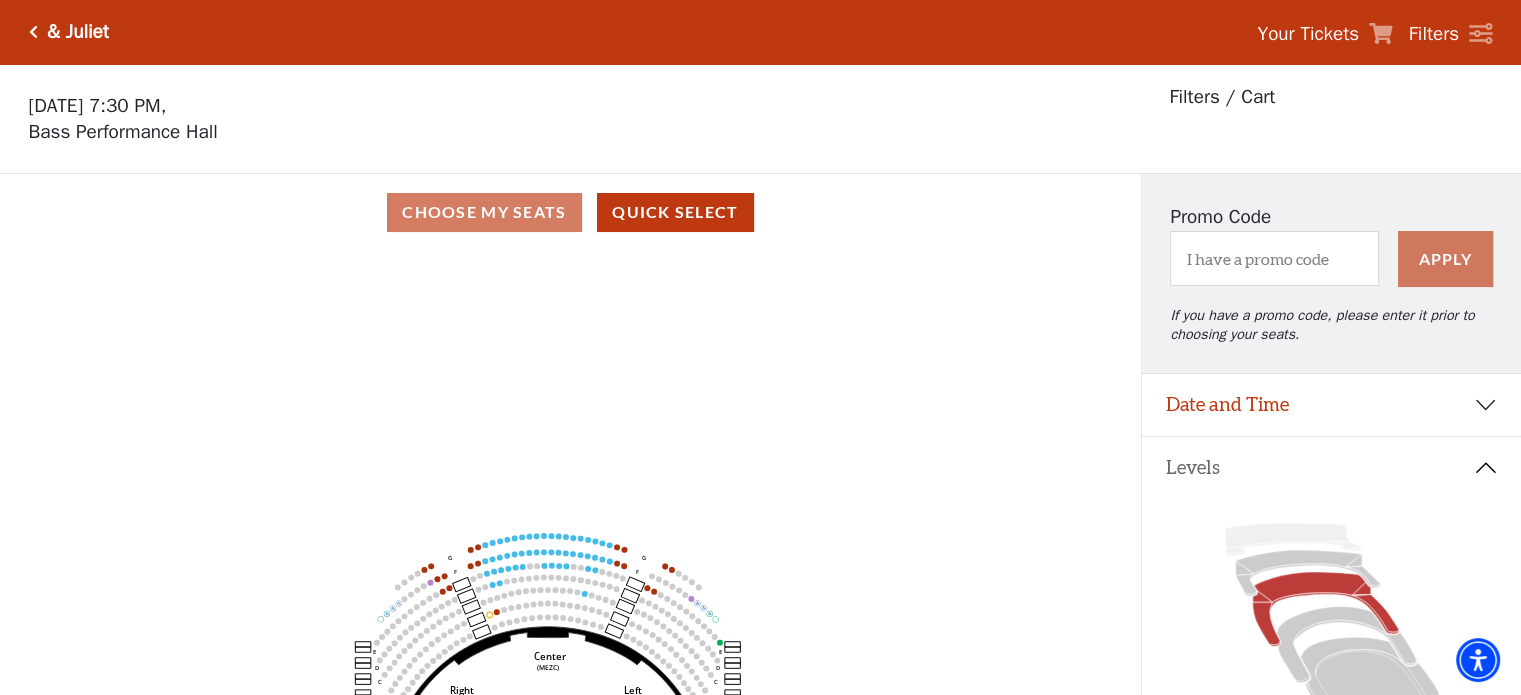 click on "& Juliet" at bounding box center (73, 32) 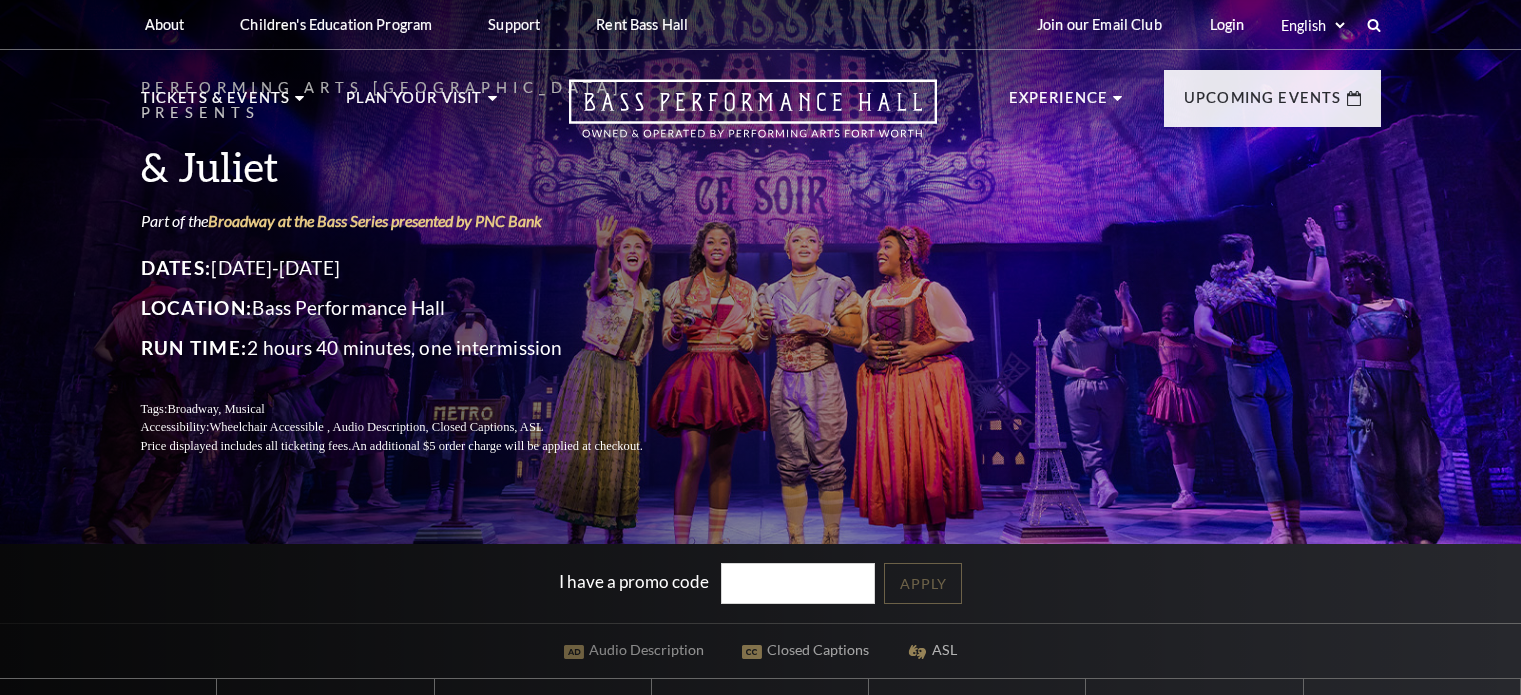 scroll, scrollTop: 0, scrollLeft: 0, axis: both 